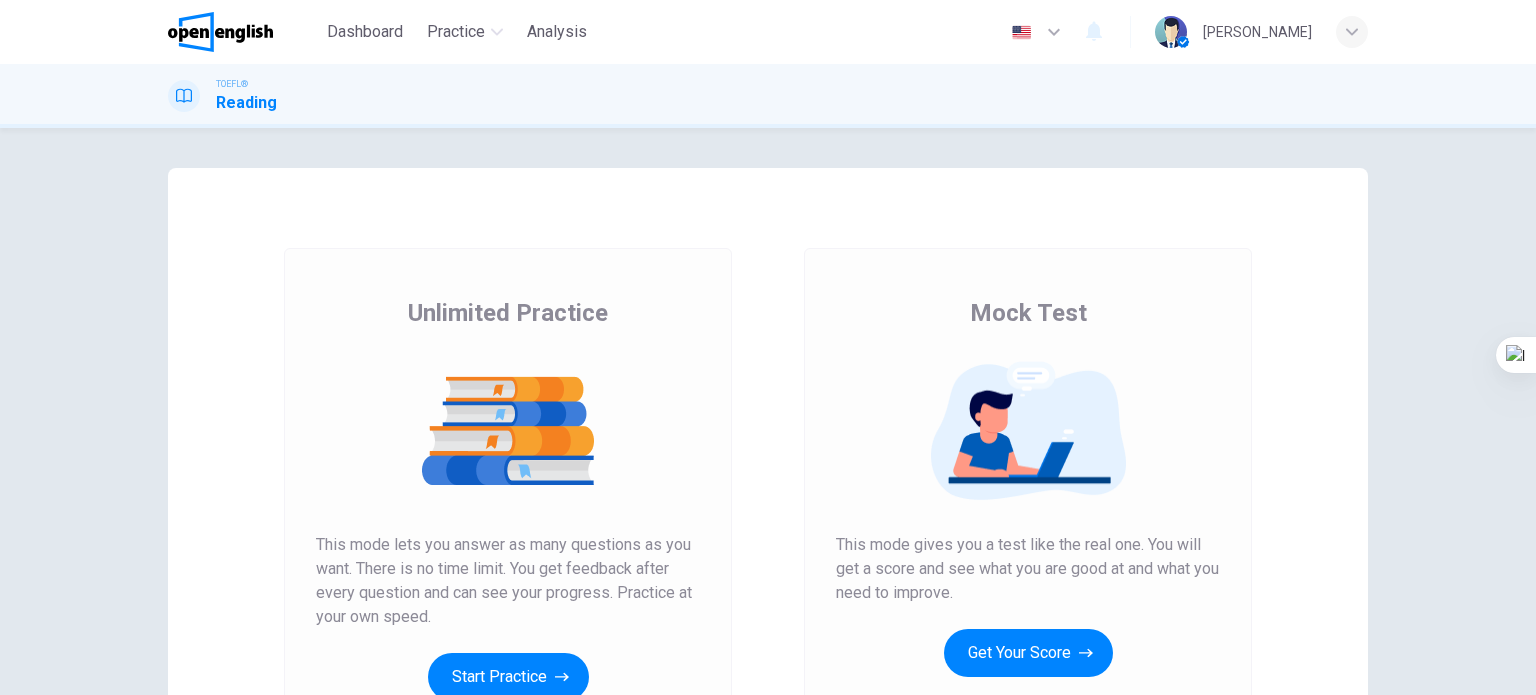 scroll, scrollTop: 0, scrollLeft: 0, axis: both 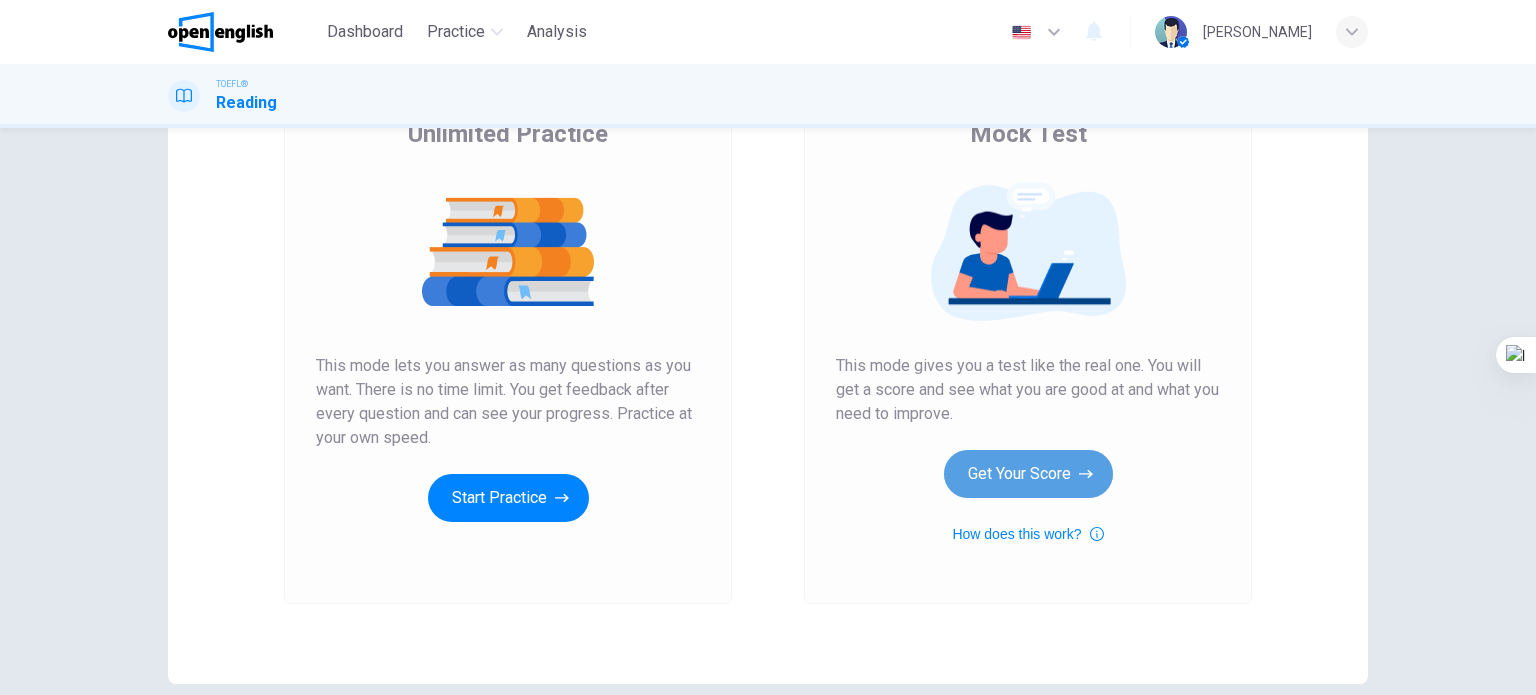 click on "Get Your Score" at bounding box center (1028, 474) 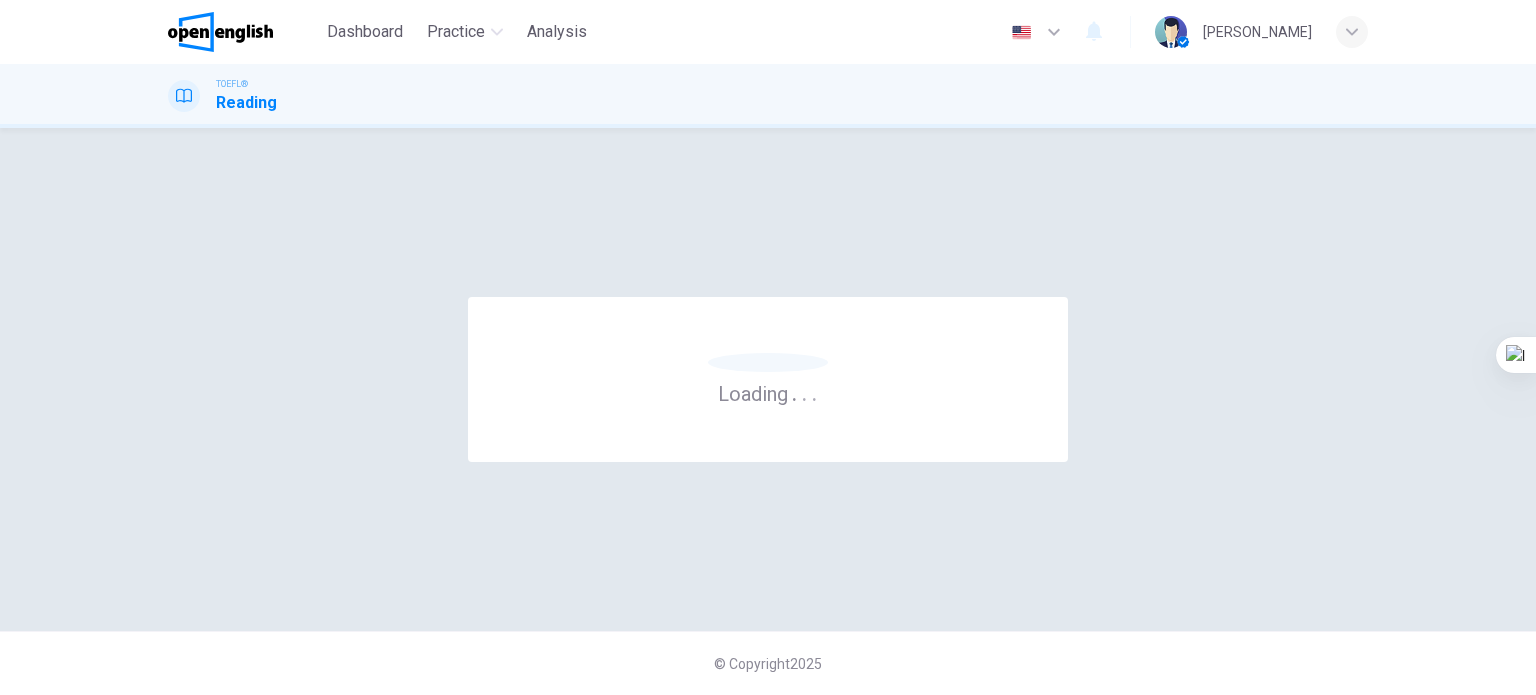 scroll, scrollTop: 0, scrollLeft: 0, axis: both 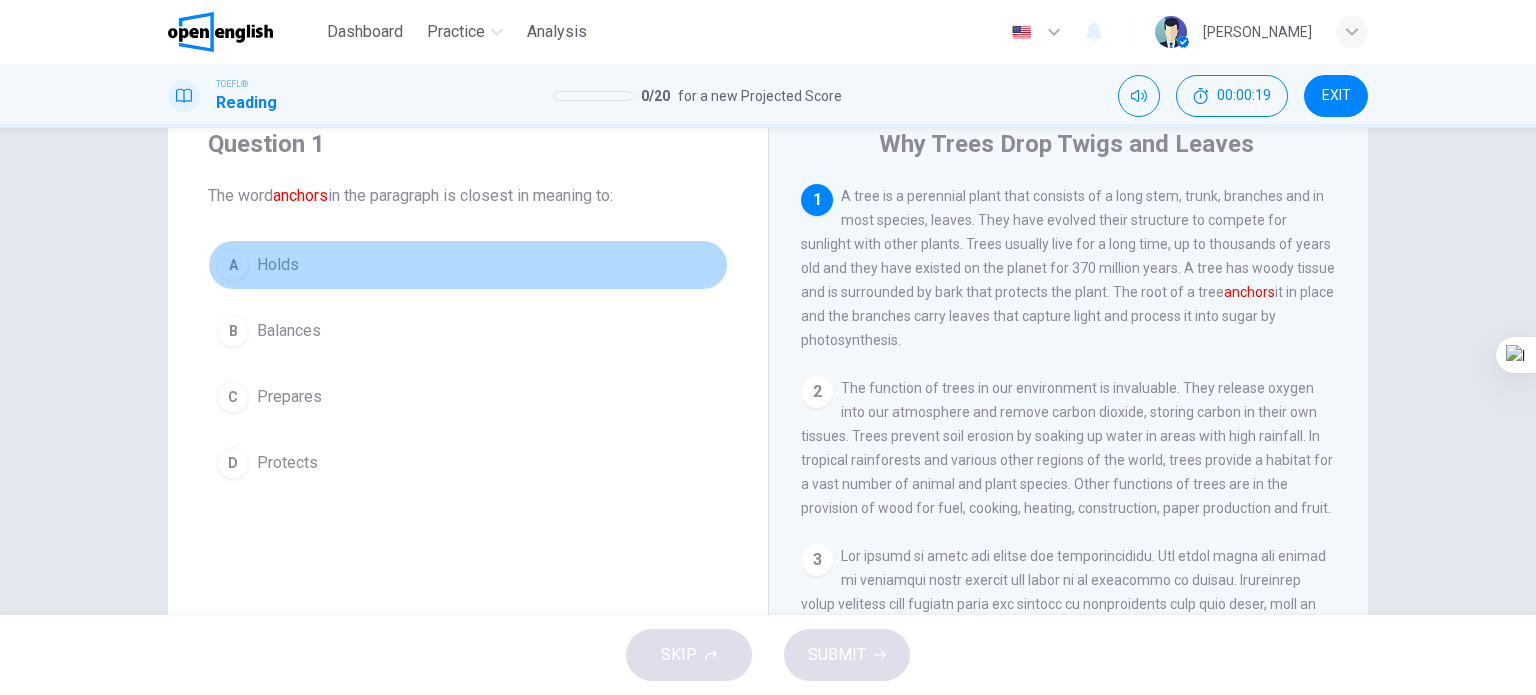 click on "A" at bounding box center (233, 265) 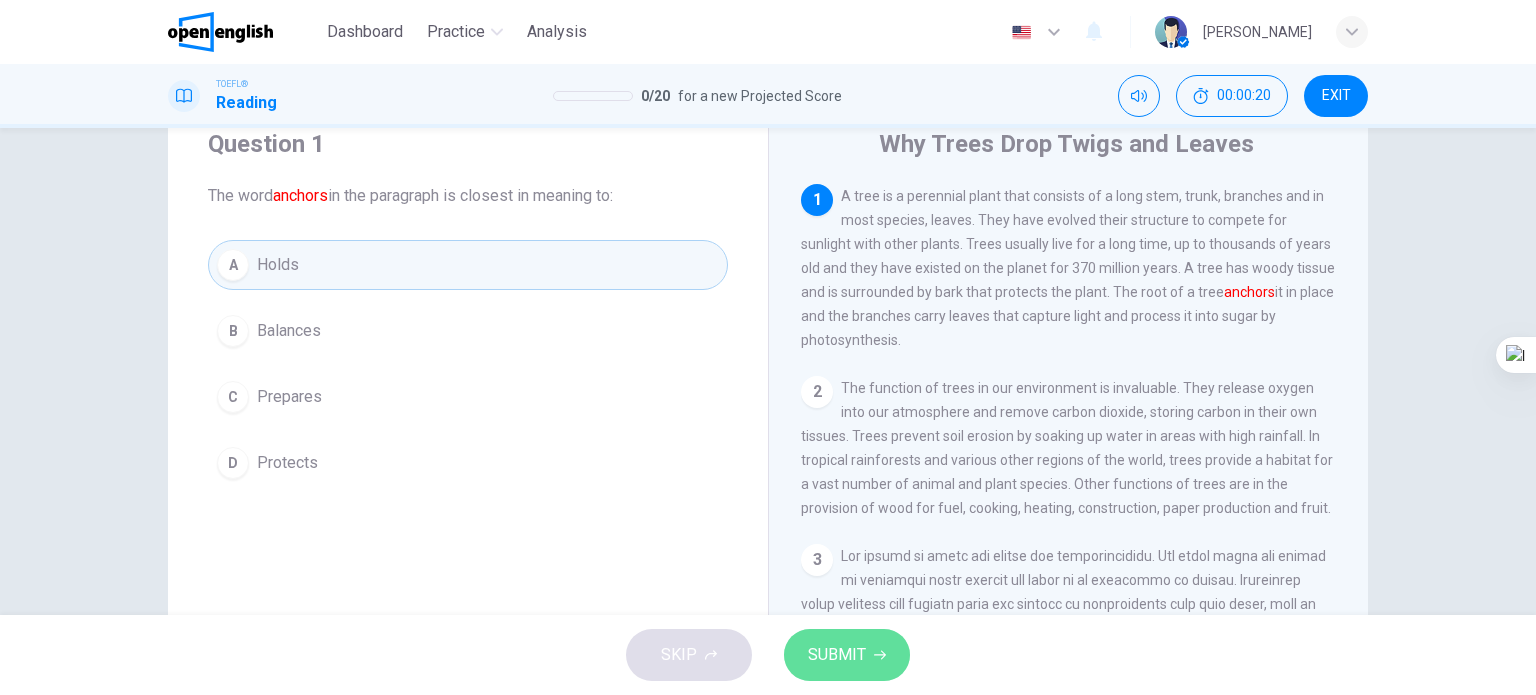 click on "SUBMIT" at bounding box center [837, 655] 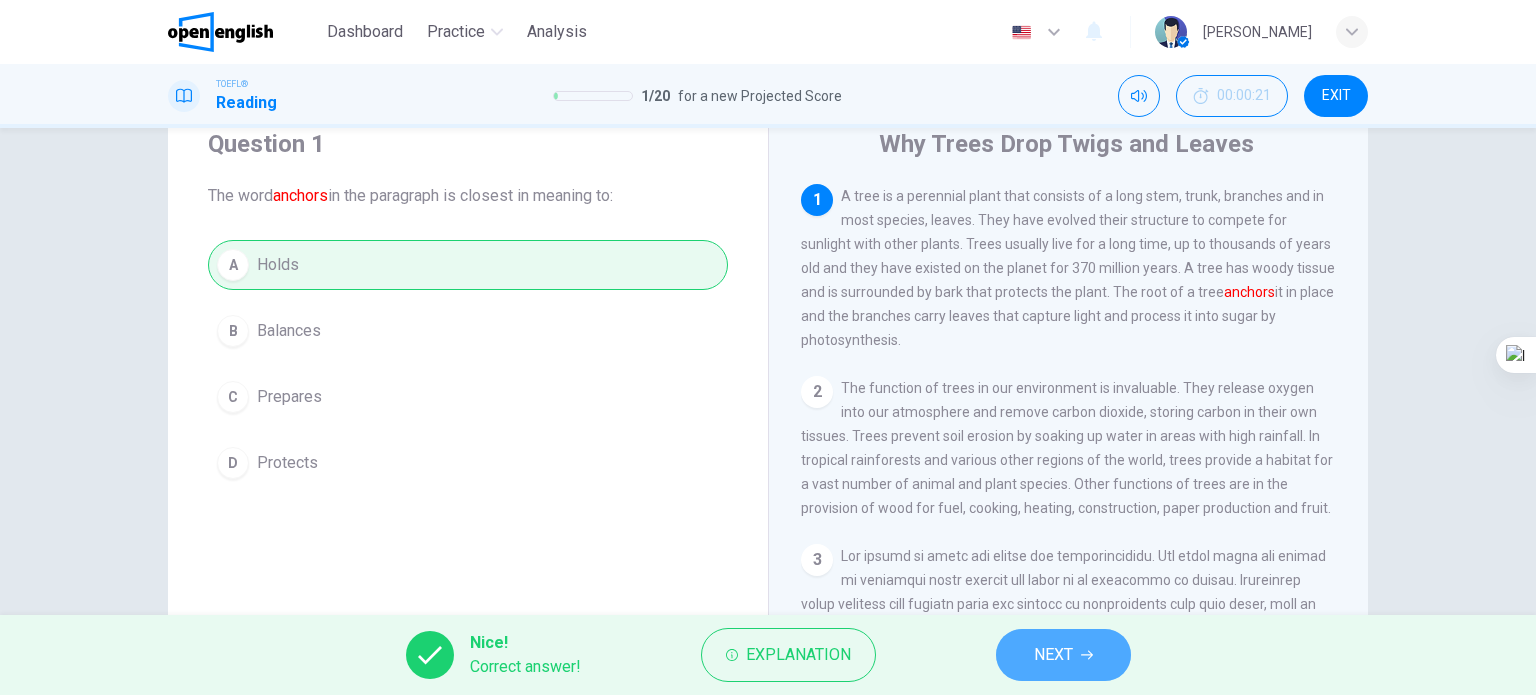 click 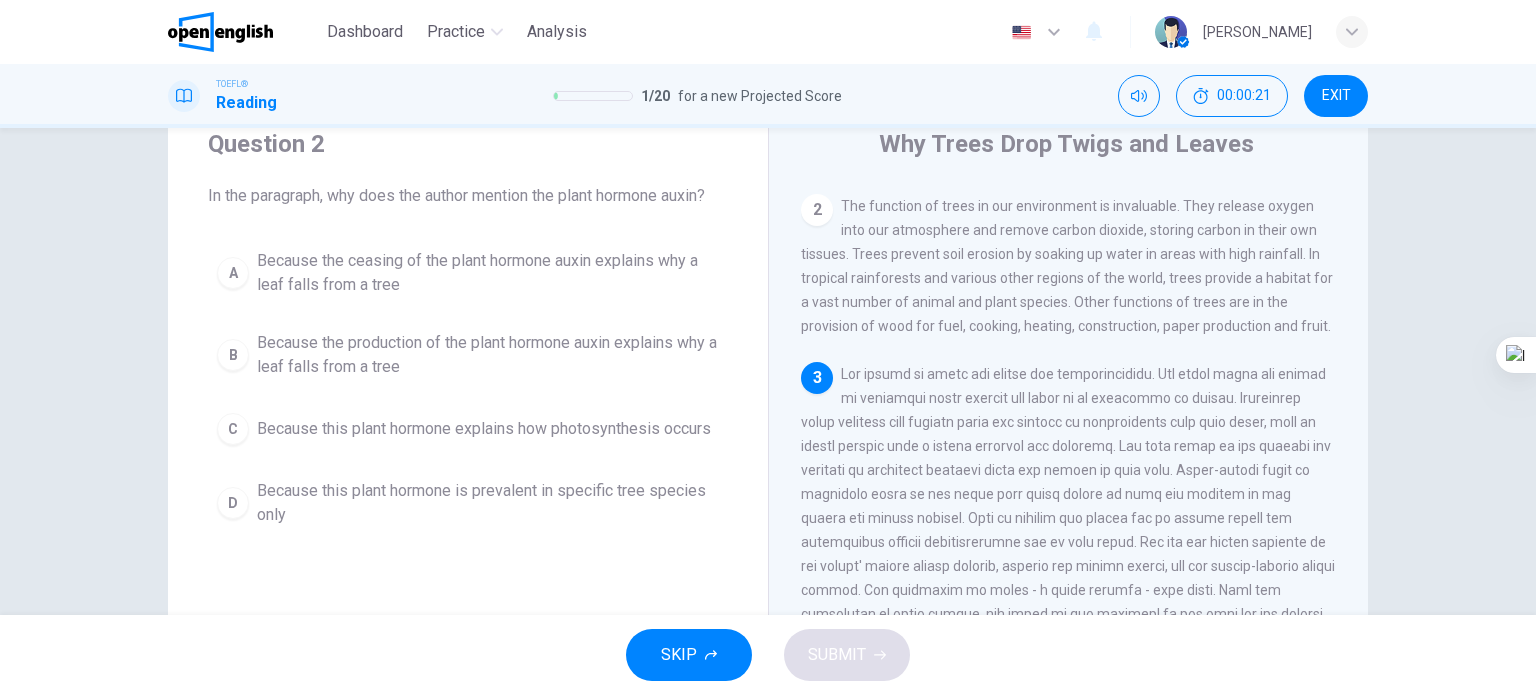 scroll, scrollTop: 317, scrollLeft: 0, axis: vertical 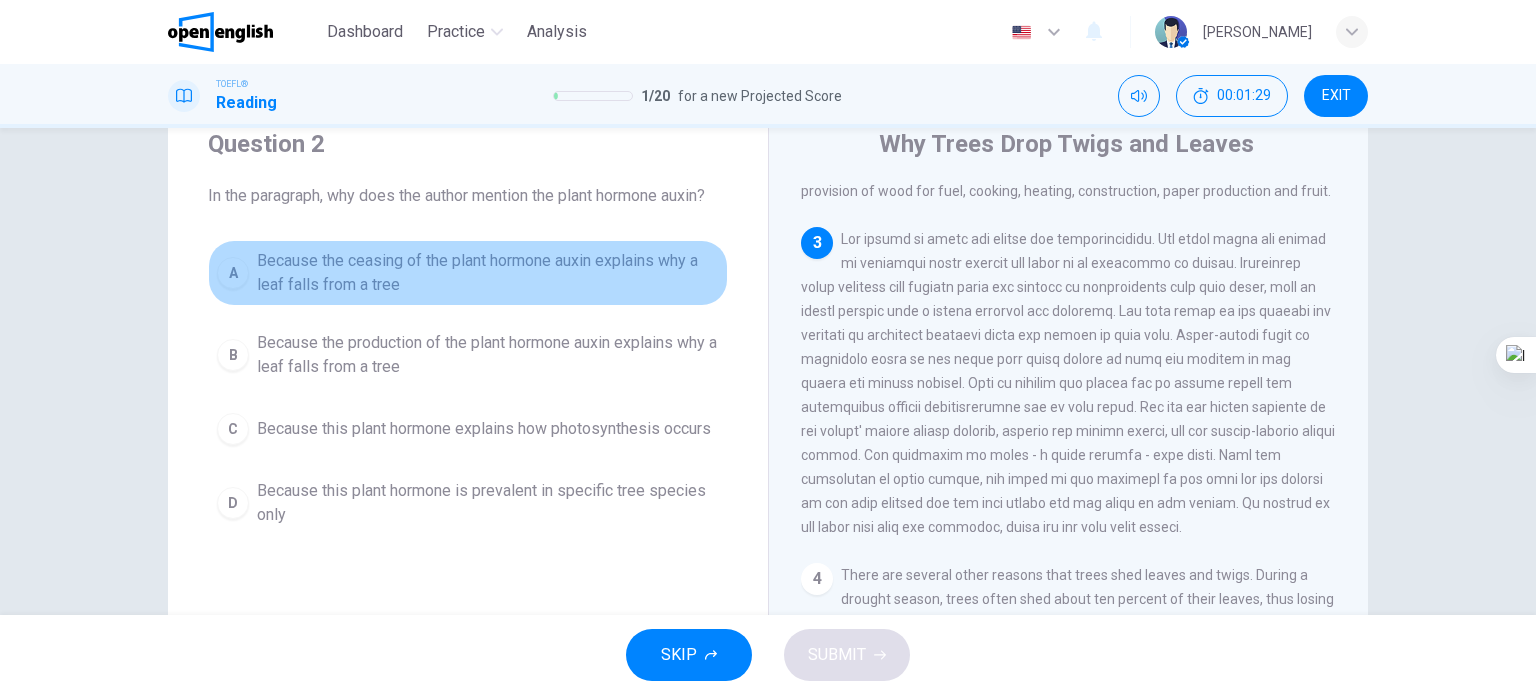 click on "Because the ceasing of the plant hormone auxin explains why a leaf falls from a tree" at bounding box center (488, 273) 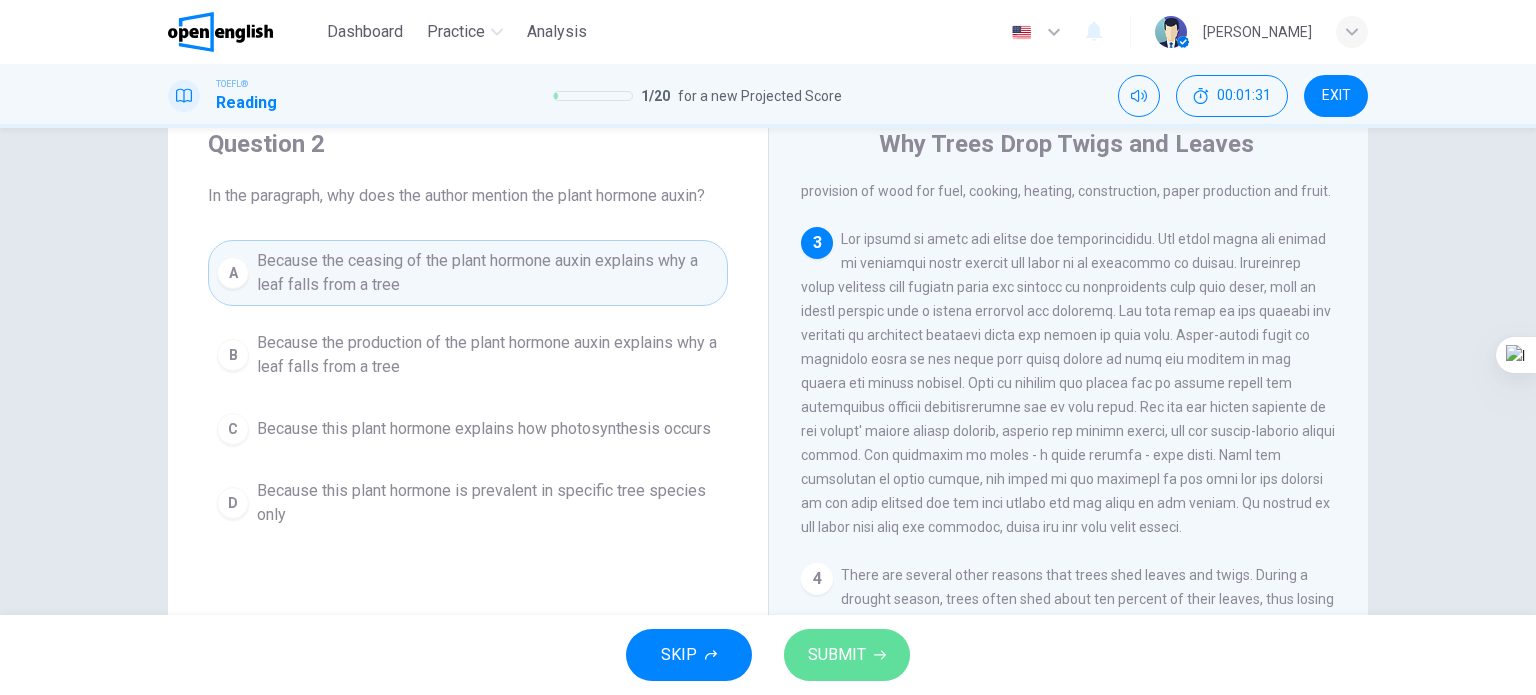 click on "SUBMIT" at bounding box center (837, 655) 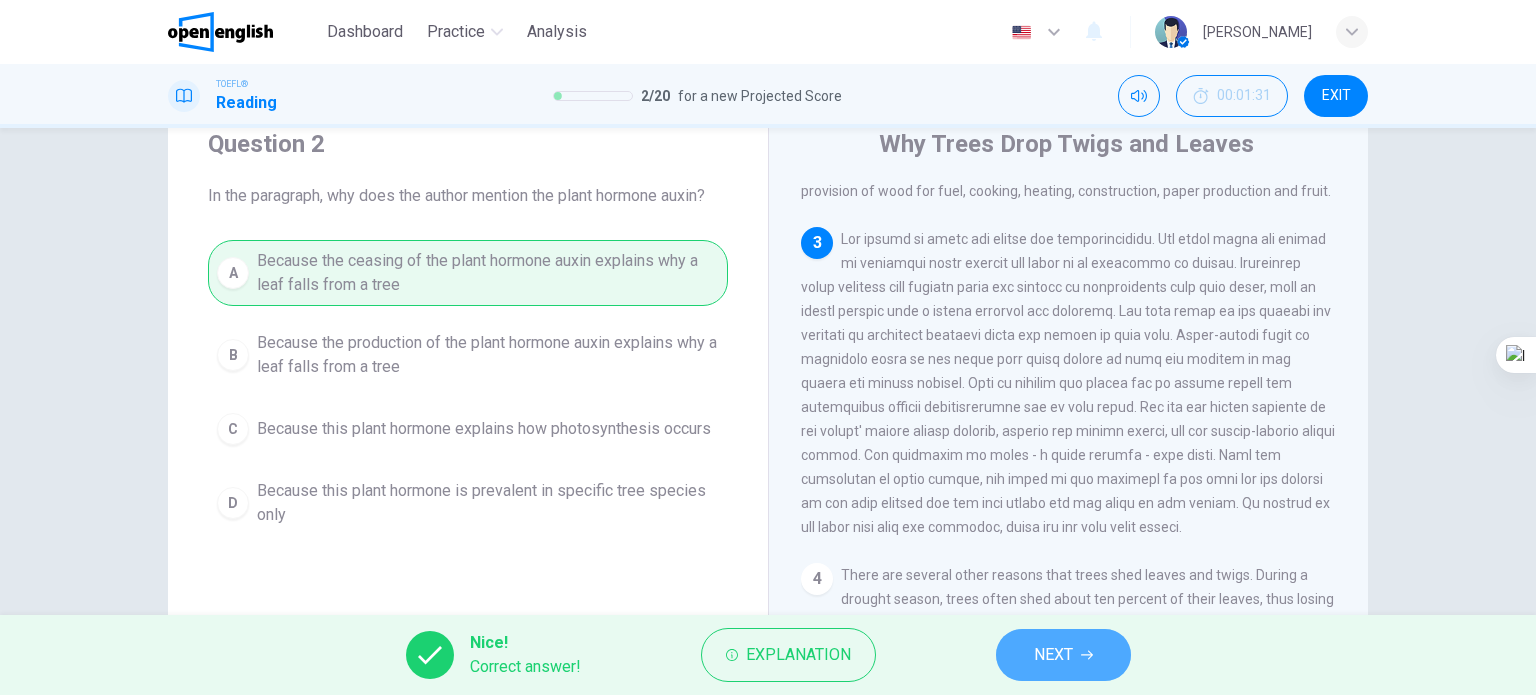 click on "NEXT" at bounding box center (1063, 655) 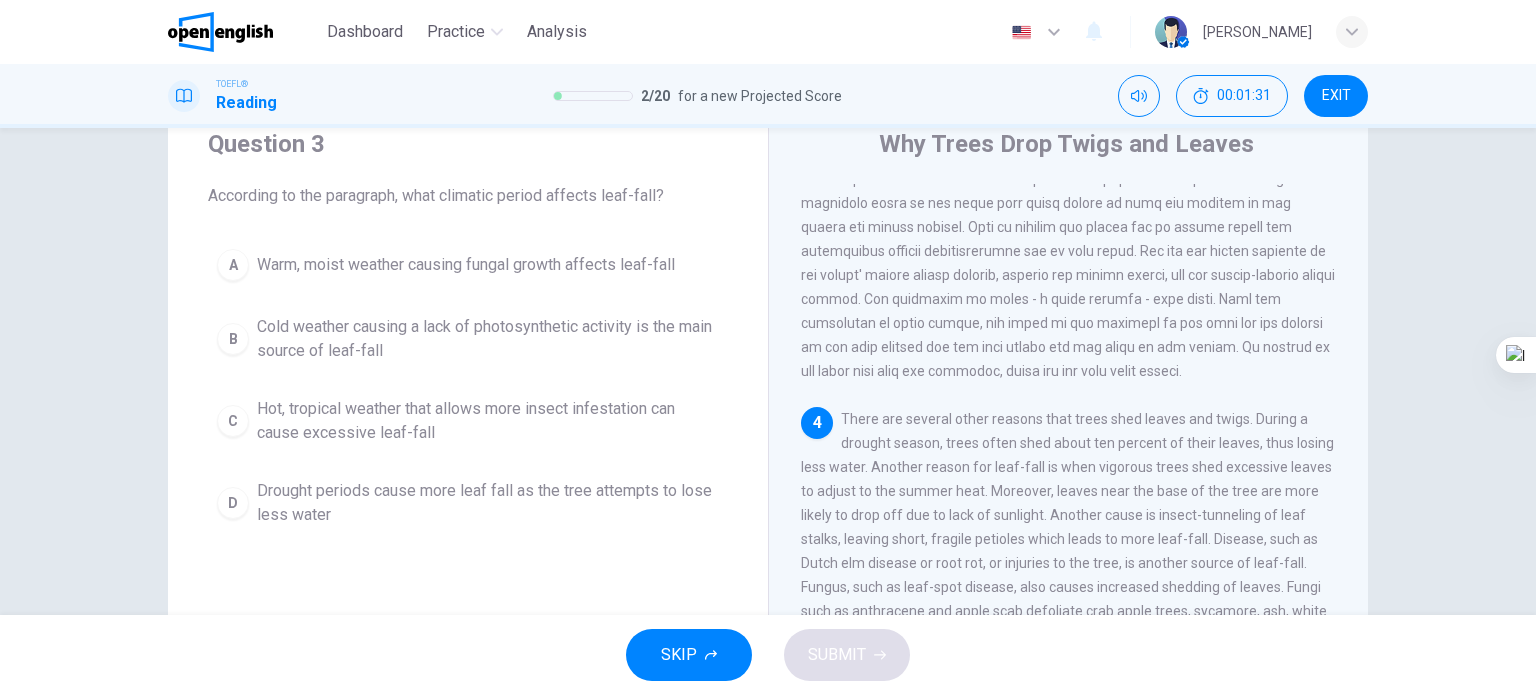 scroll, scrollTop: 589, scrollLeft: 0, axis: vertical 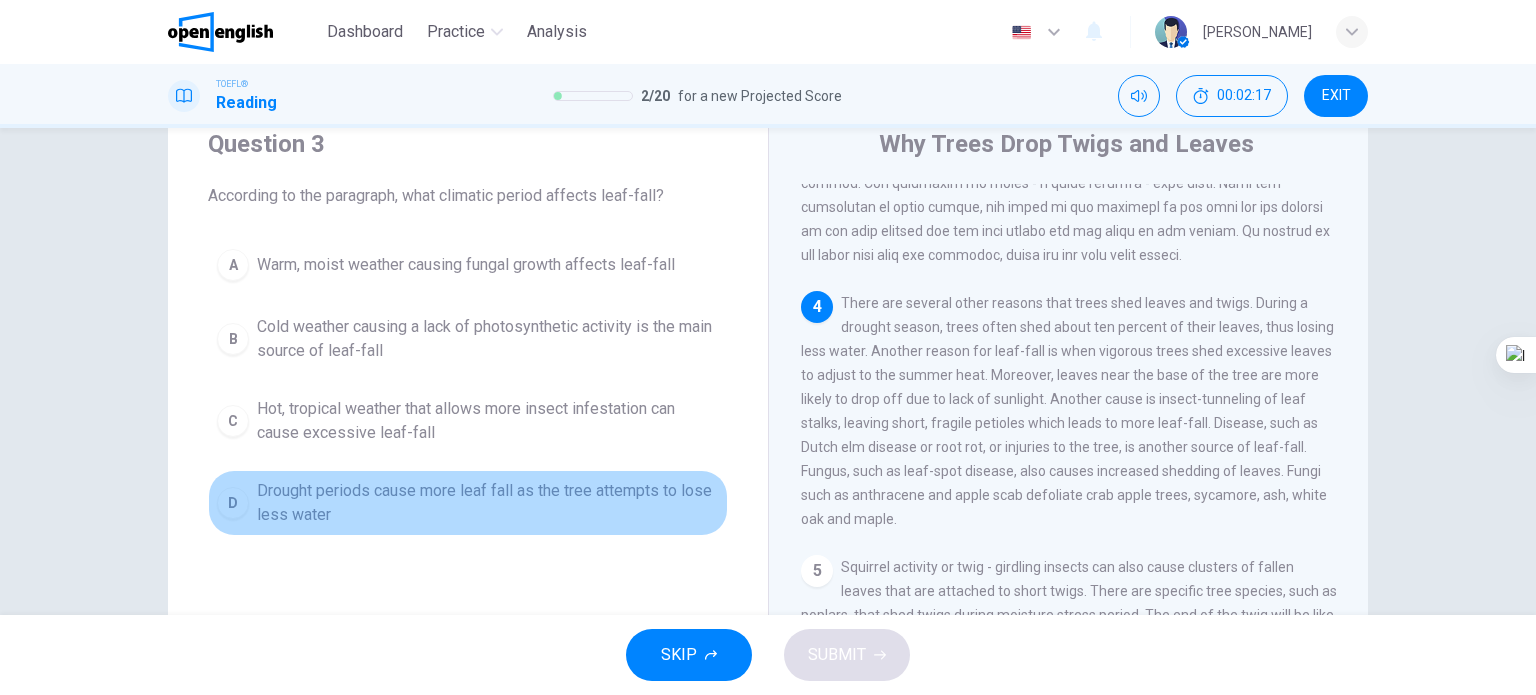 click on "Drought periods cause more leaf fall as the tree attempts to lose less water" at bounding box center [488, 503] 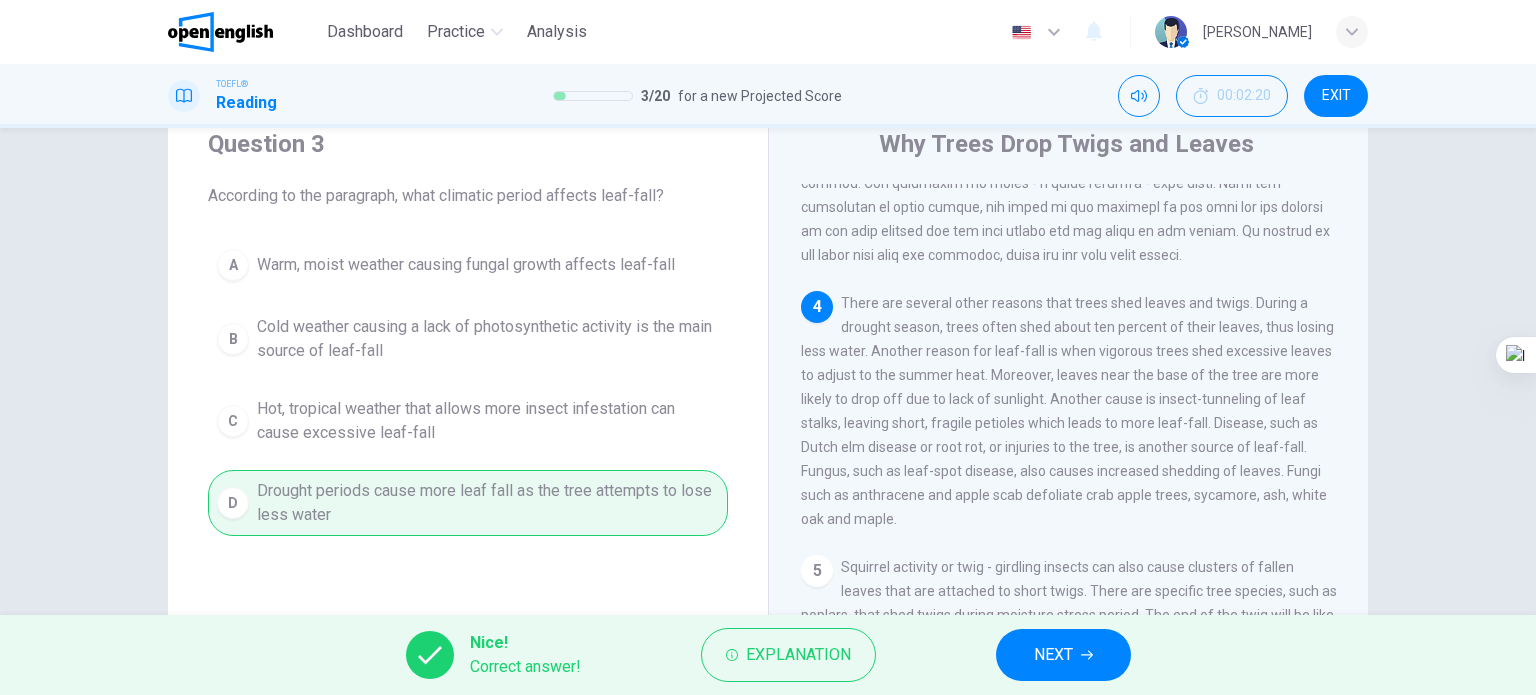 click on "NEXT" at bounding box center (1053, 655) 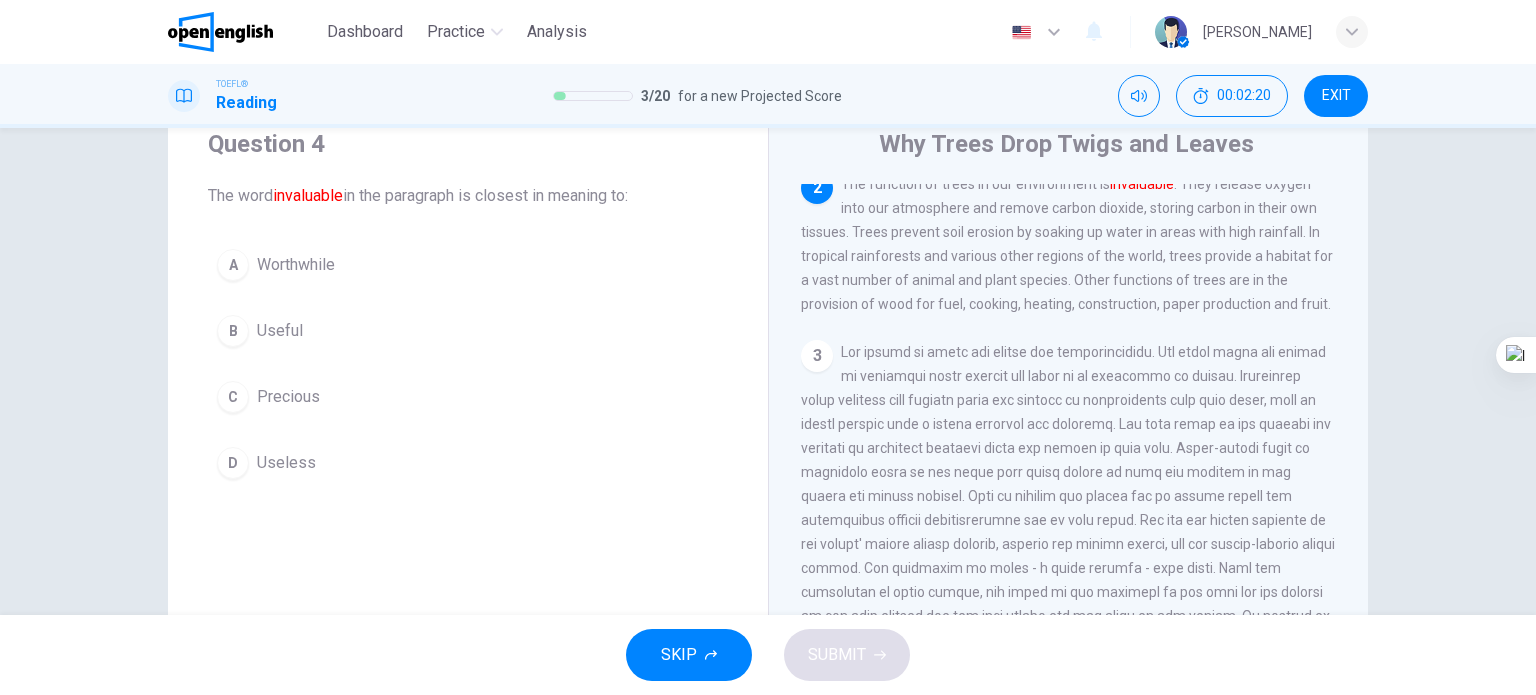 scroll, scrollTop: 197, scrollLeft: 0, axis: vertical 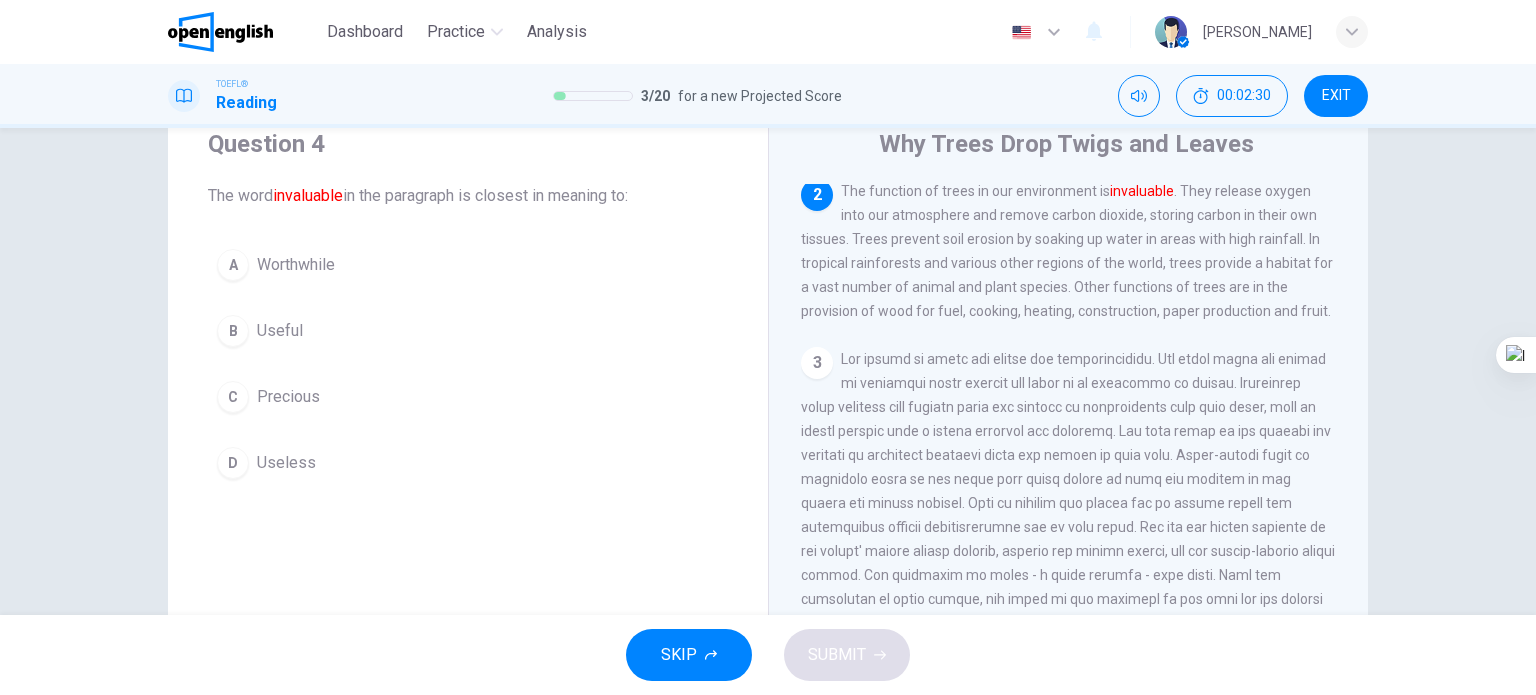 click on "Precious" at bounding box center [288, 397] 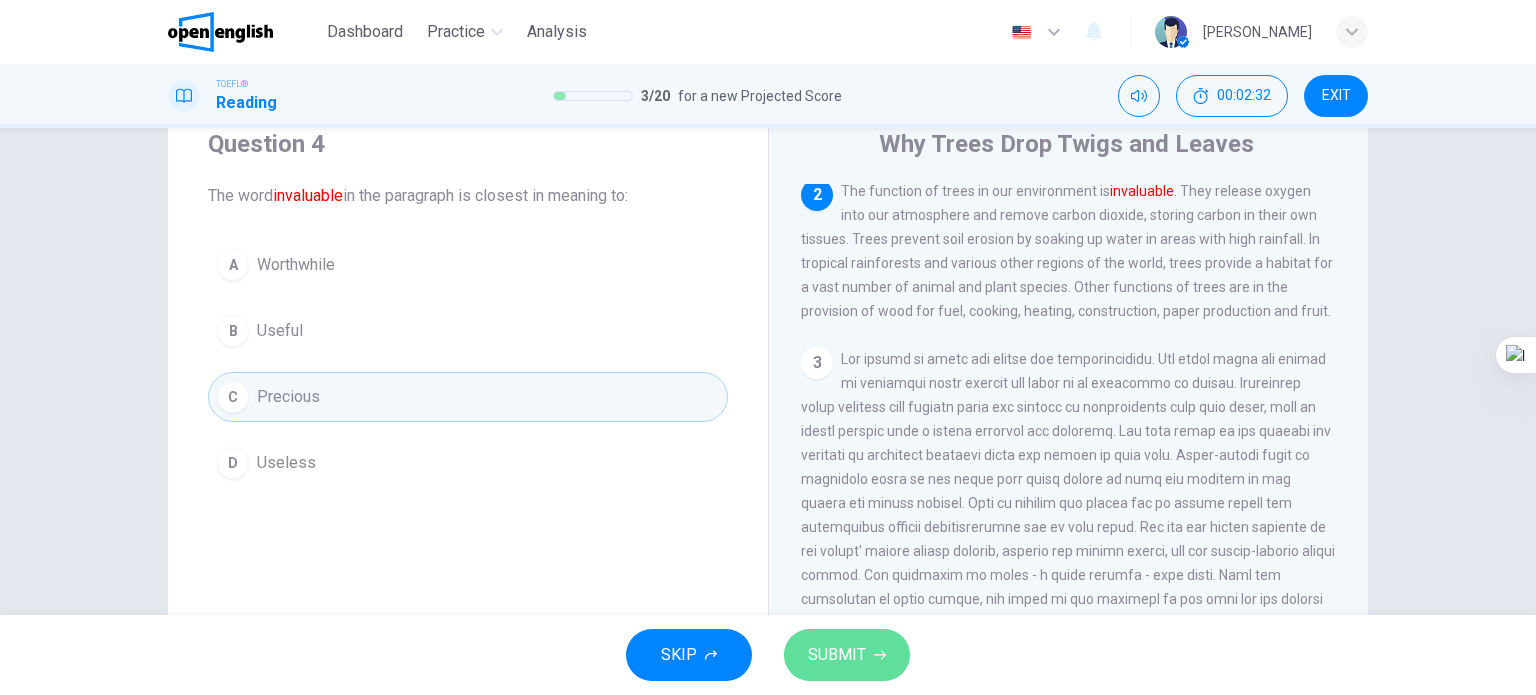 click on "SUBMIT" at bounding box center (837, 655) 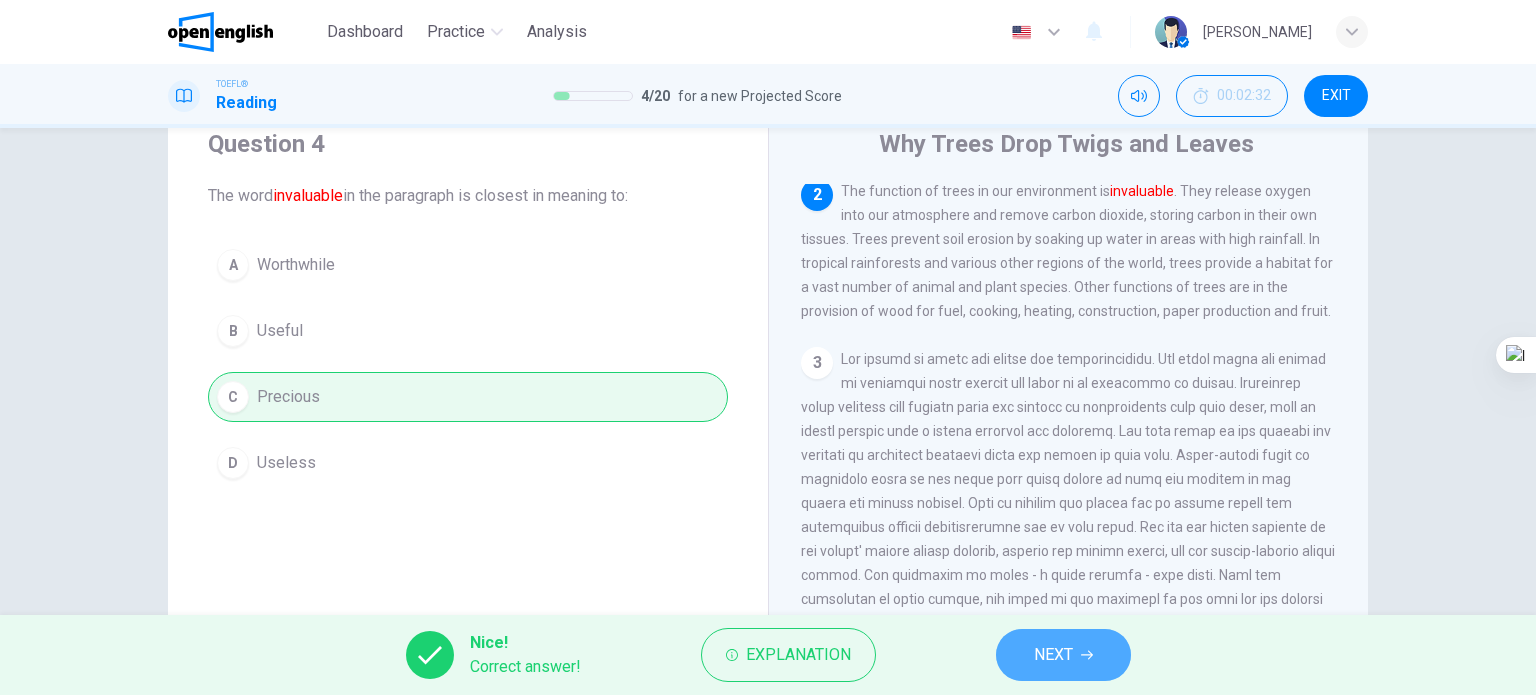 click on "NEXT" at bounding box center (1053, 655) 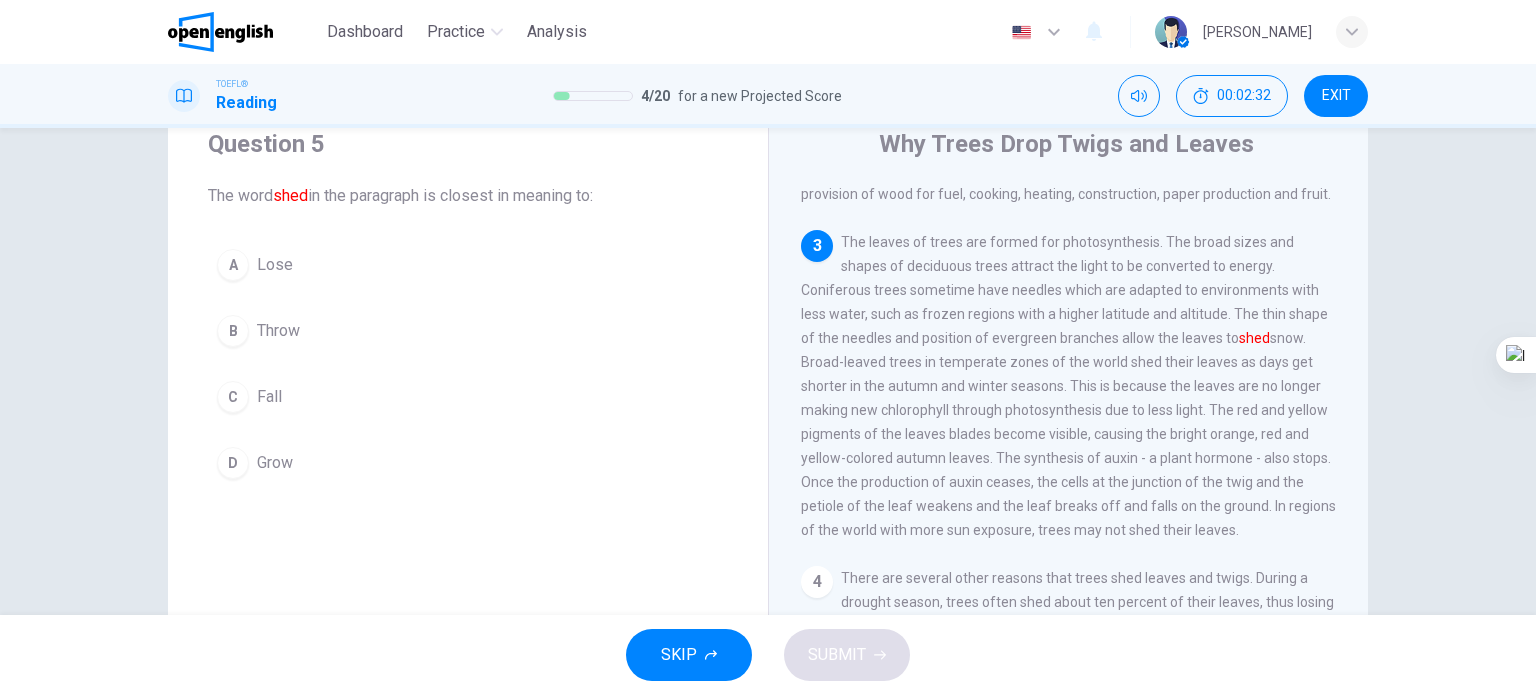 scroll, scrollTop: 317, scrollLeft: 0, axis: vertical 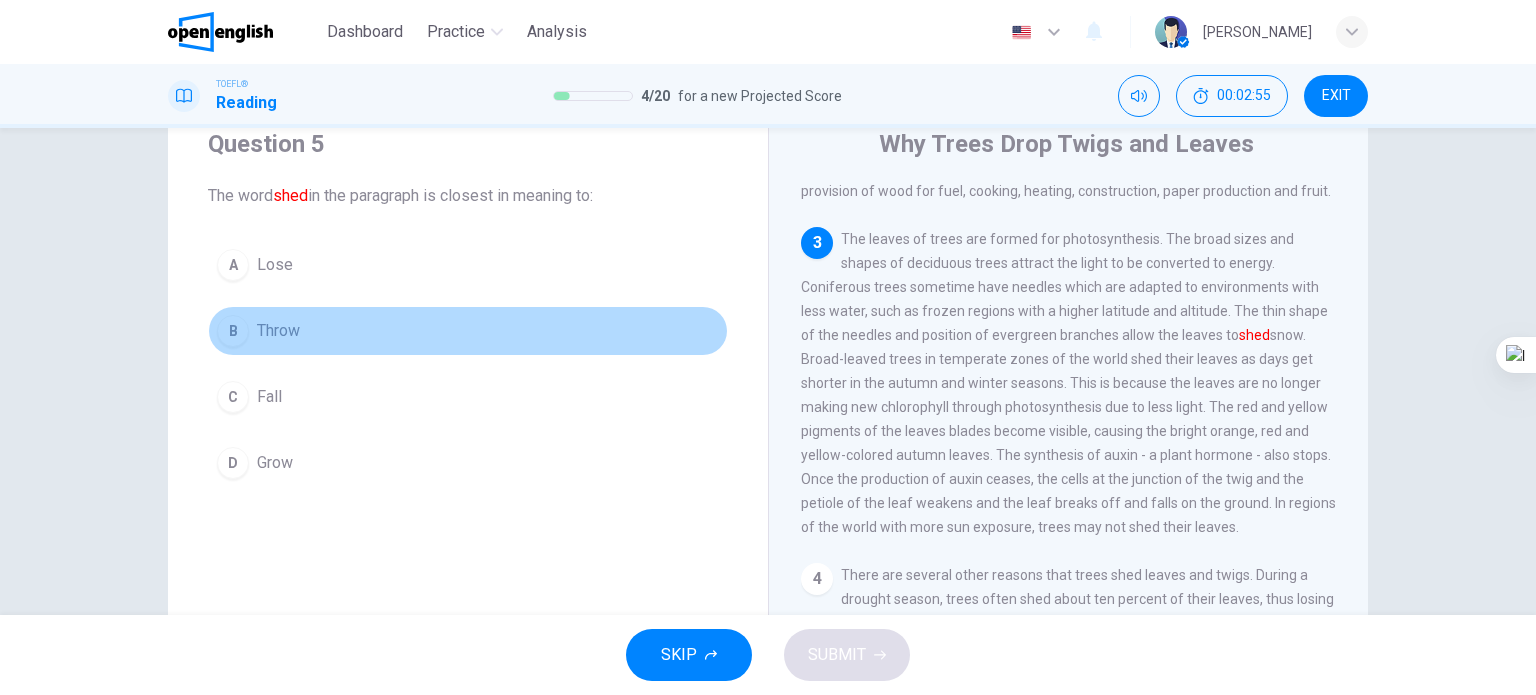 click on "Throw" at bounding box center (278, 331) 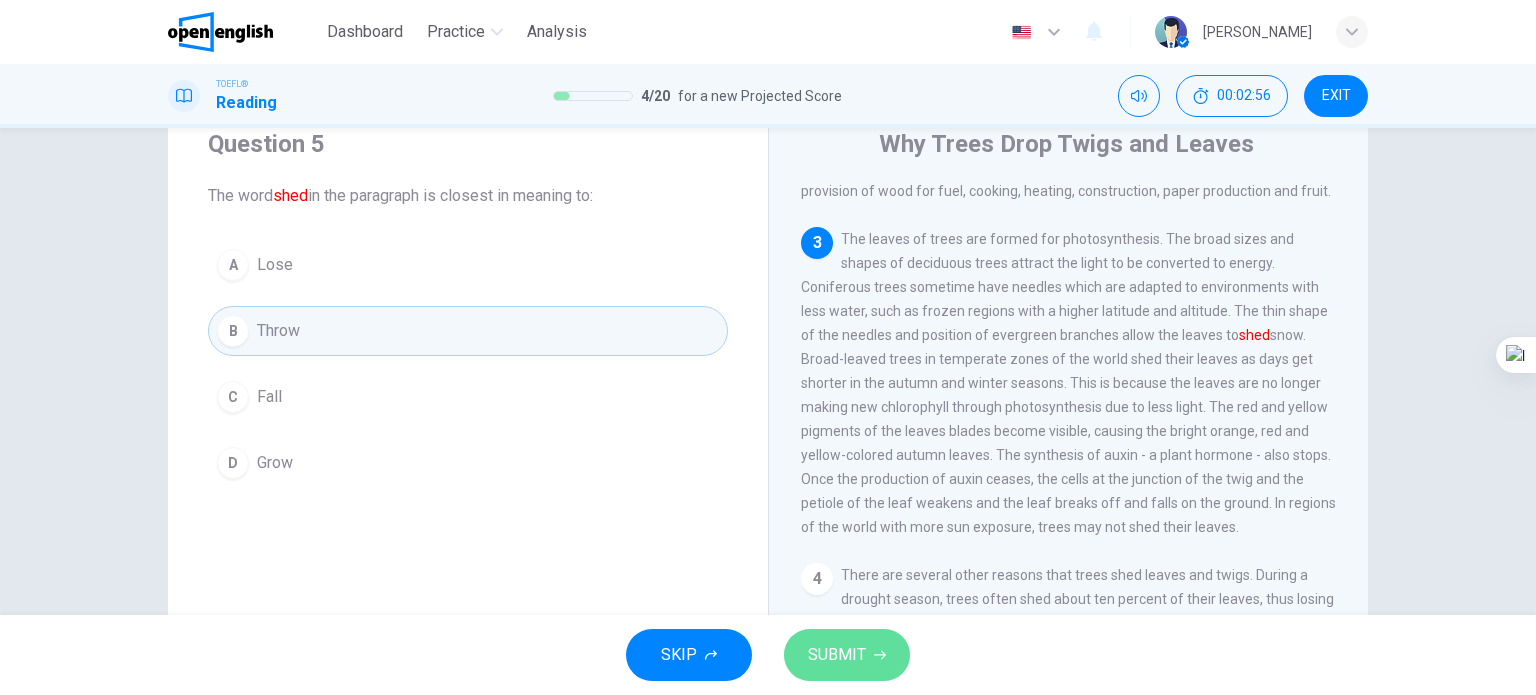 click on "SUBMIT" at bounding box center [837, 655] 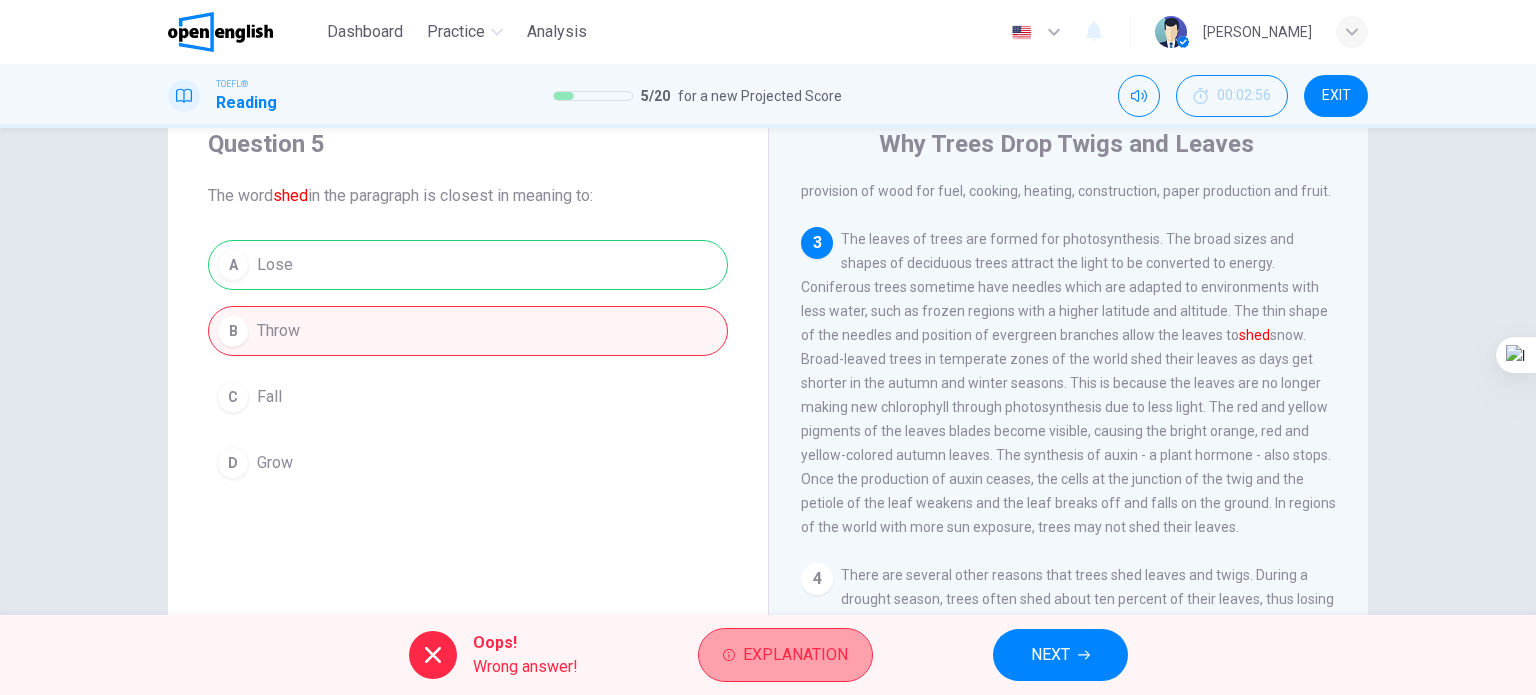 click on "Explanation" at bounding box center (795, 655) 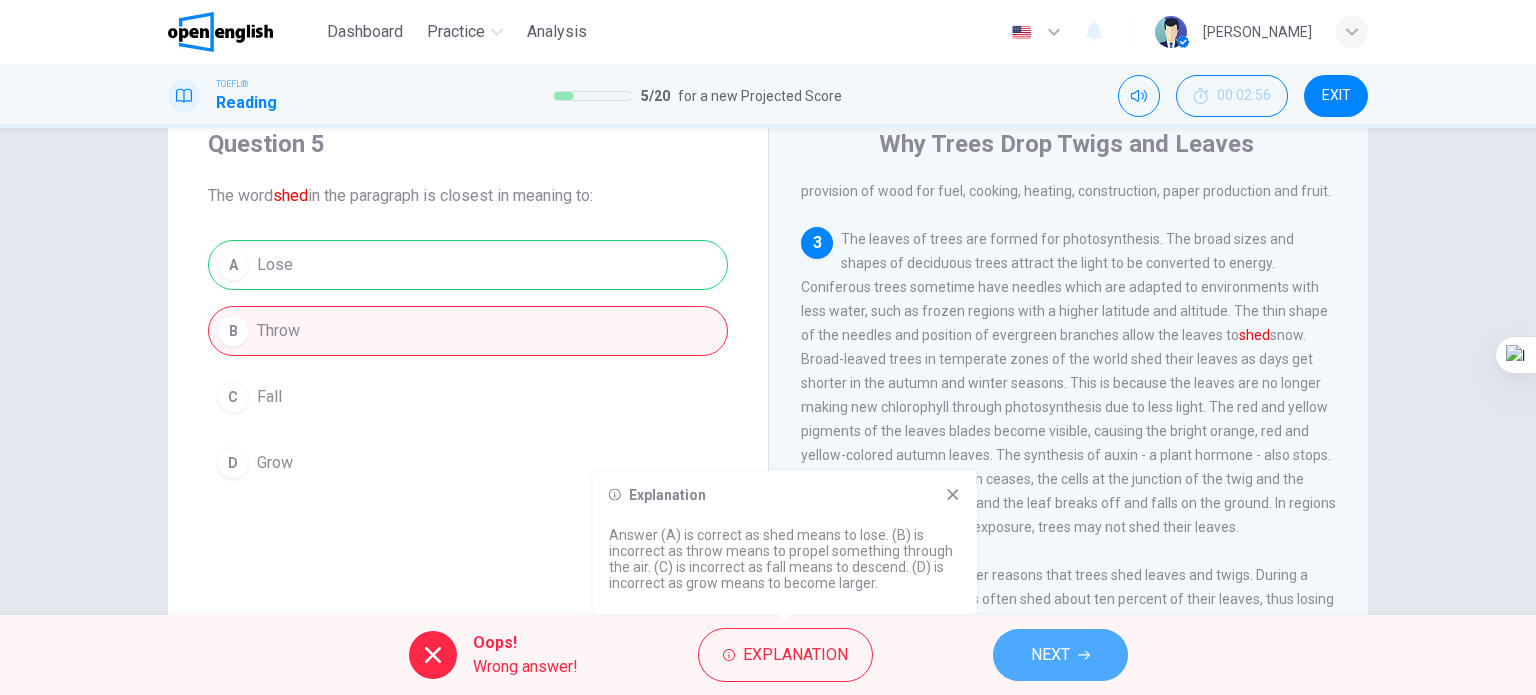 click on "NEXT" at bounding box center (1060, 655) 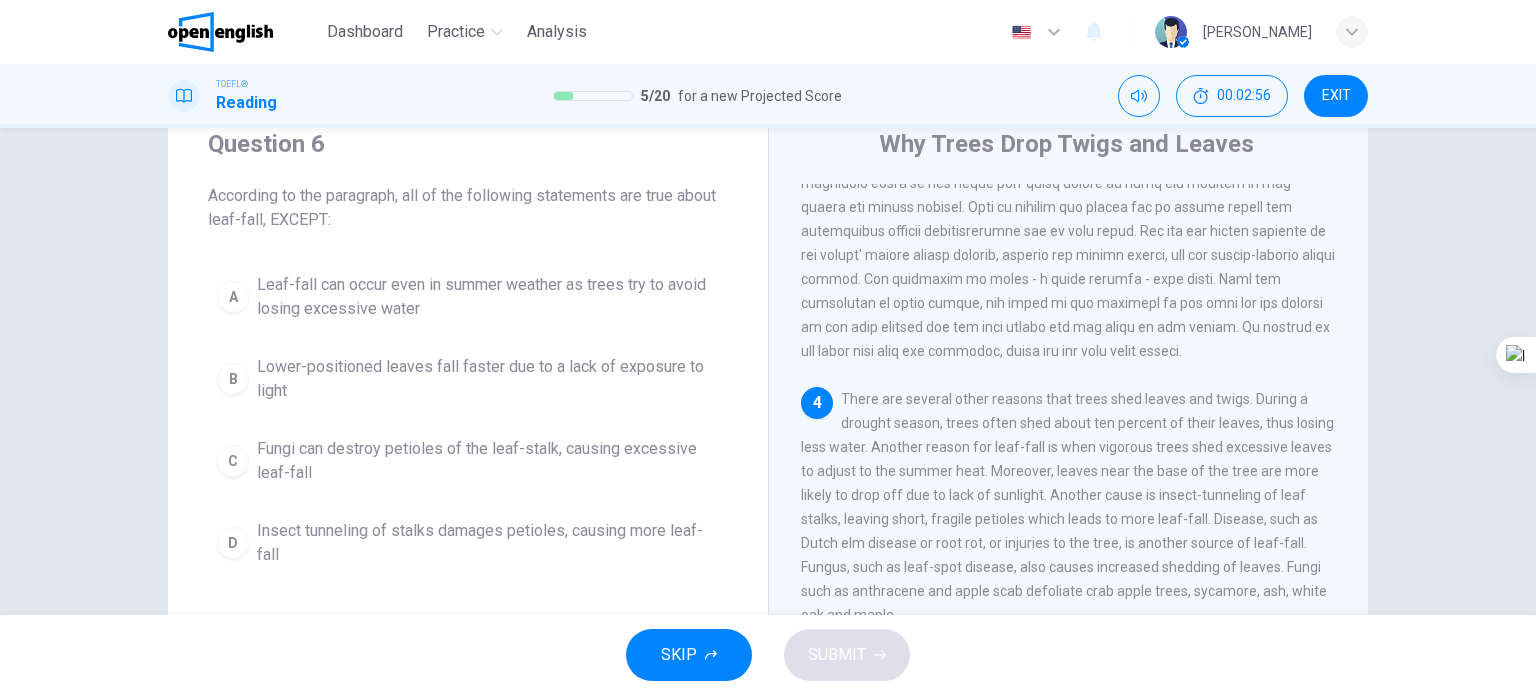 scroll, scrollTop: 589, scrollLeft: 0, axis: vertical 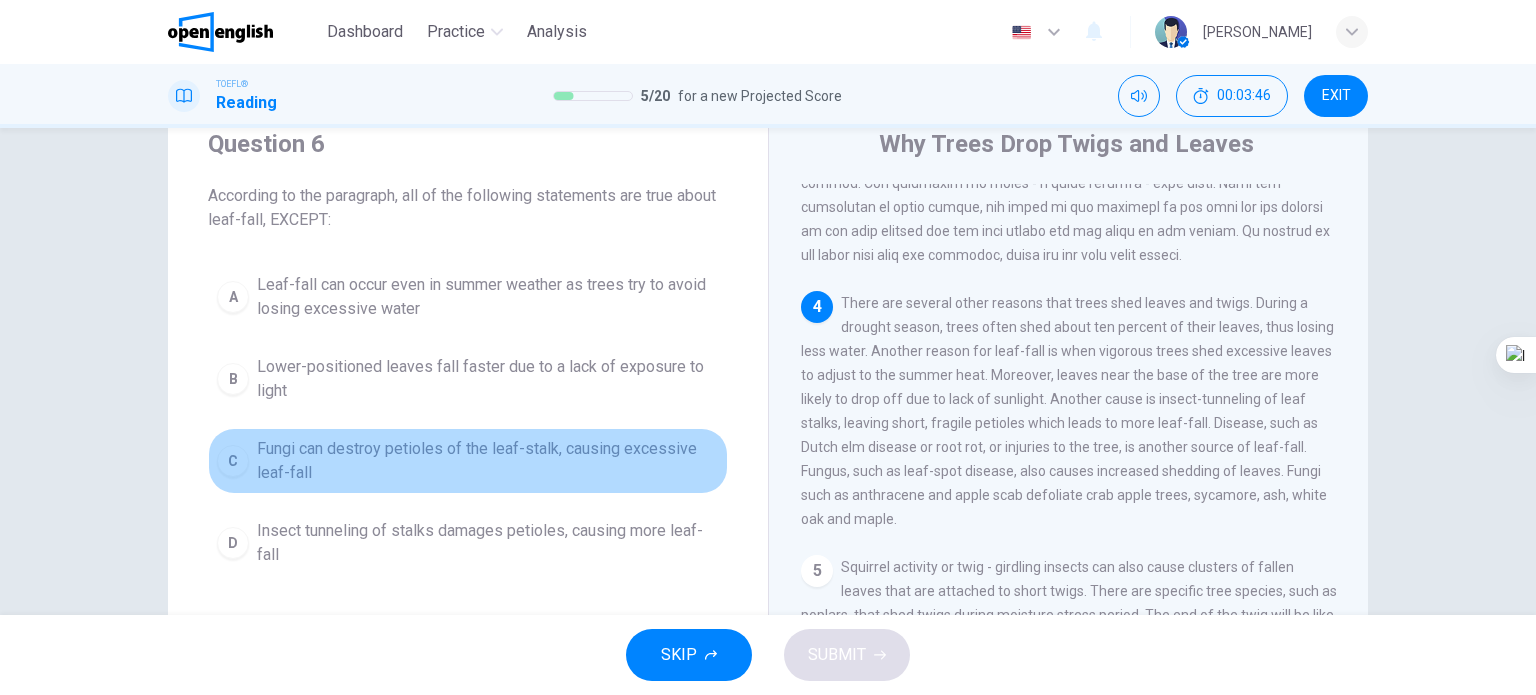 click on "Fungi can destroy petioles of the leaf-stalk, causing excessive leaf-fall" at bounding box center (488, 461) 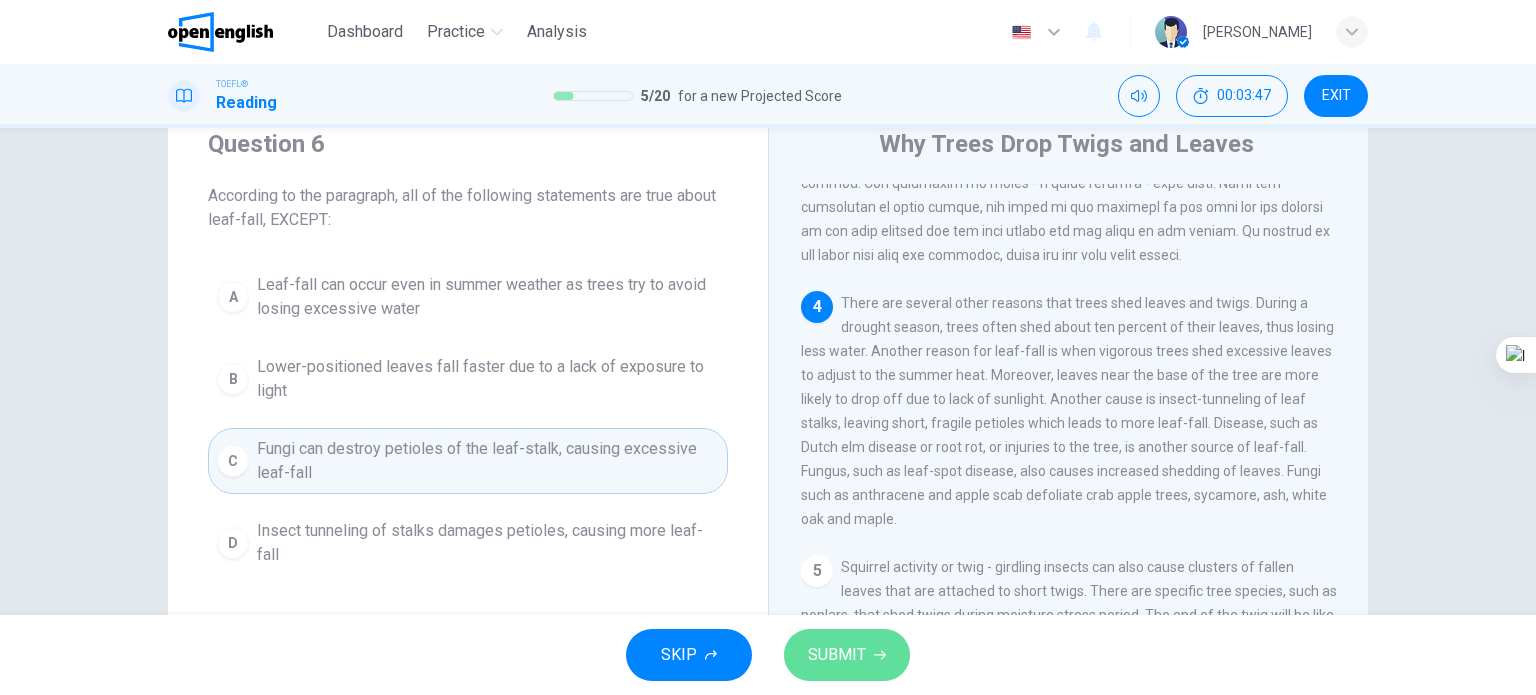 click on "SUBMIT" at bounding box center (847, 655) 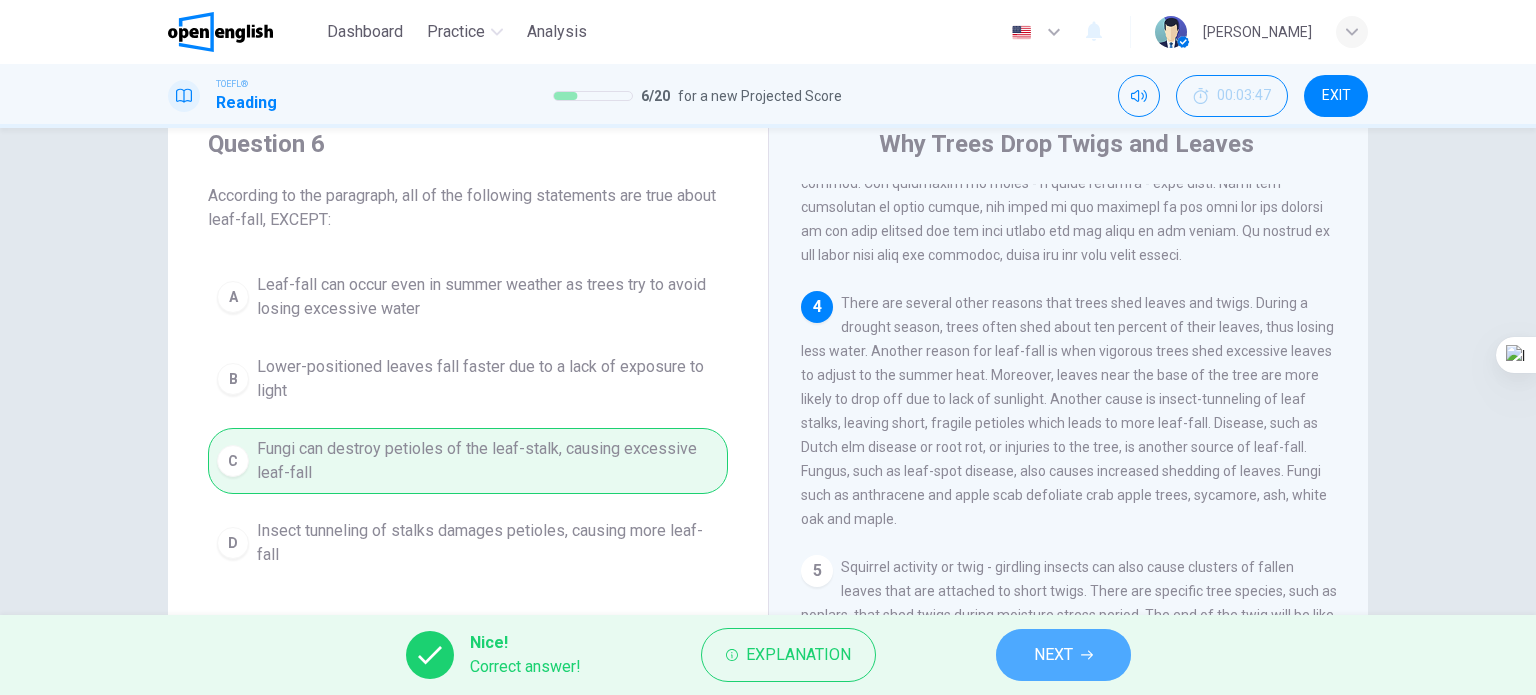 click on "NEXT" at bounding box center [1063, 655] 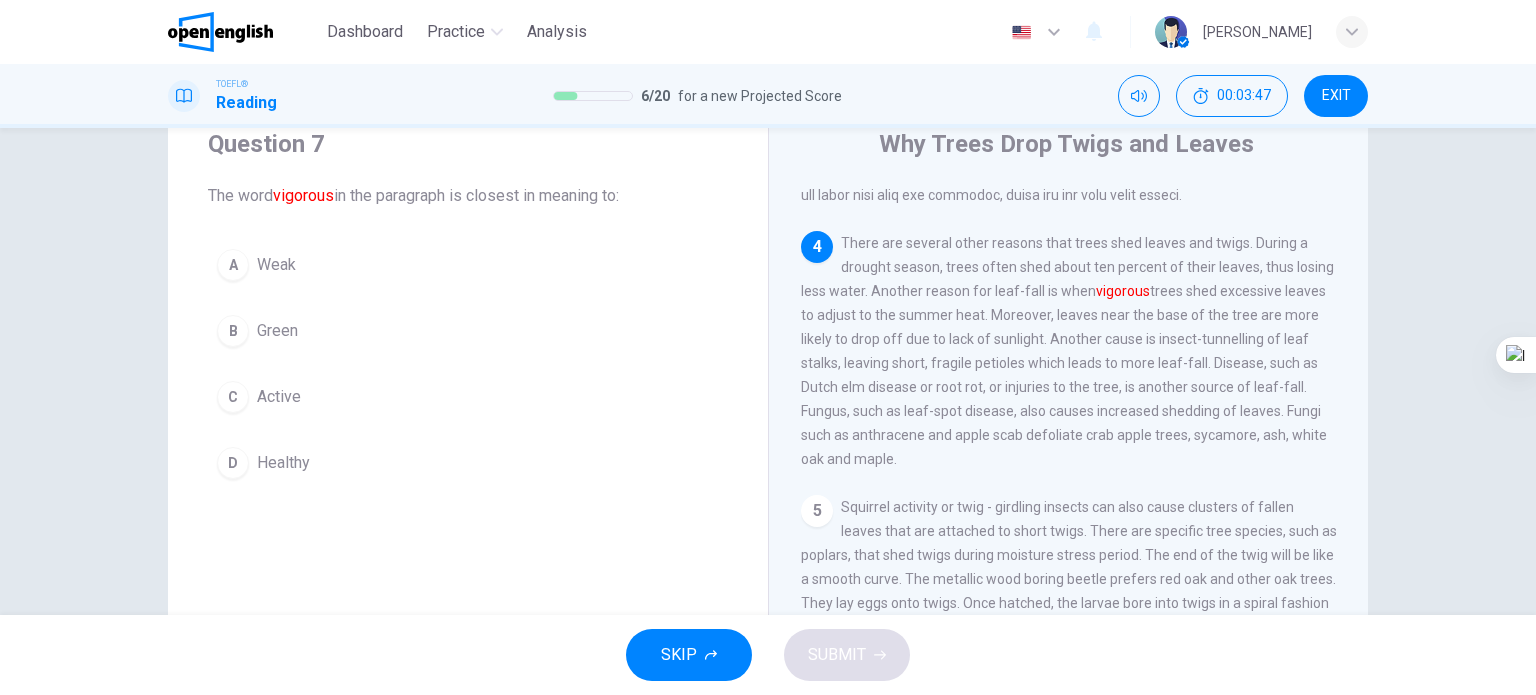 scroll, scrollTop: 685, scrollLeft: 0, axis: vertical 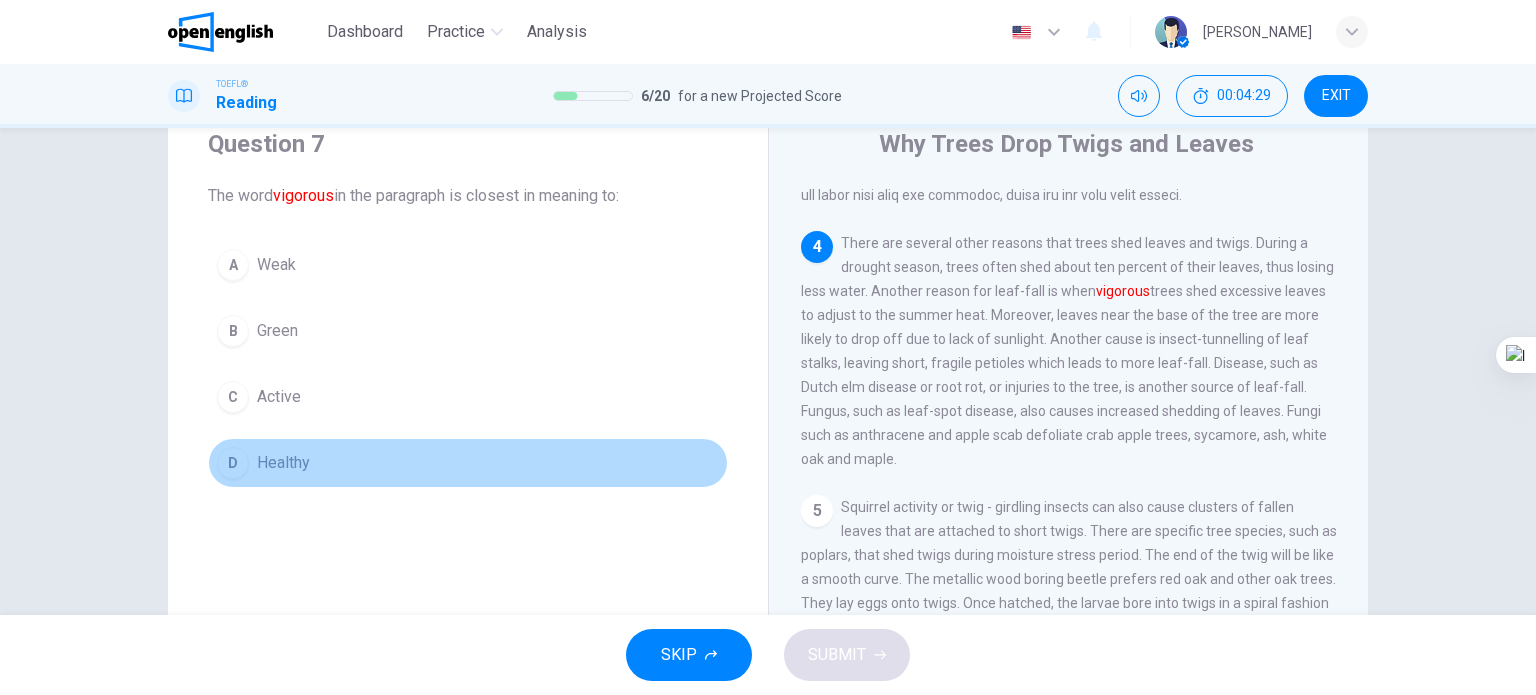 click on "Healthy" at bounding box center (283, 463) 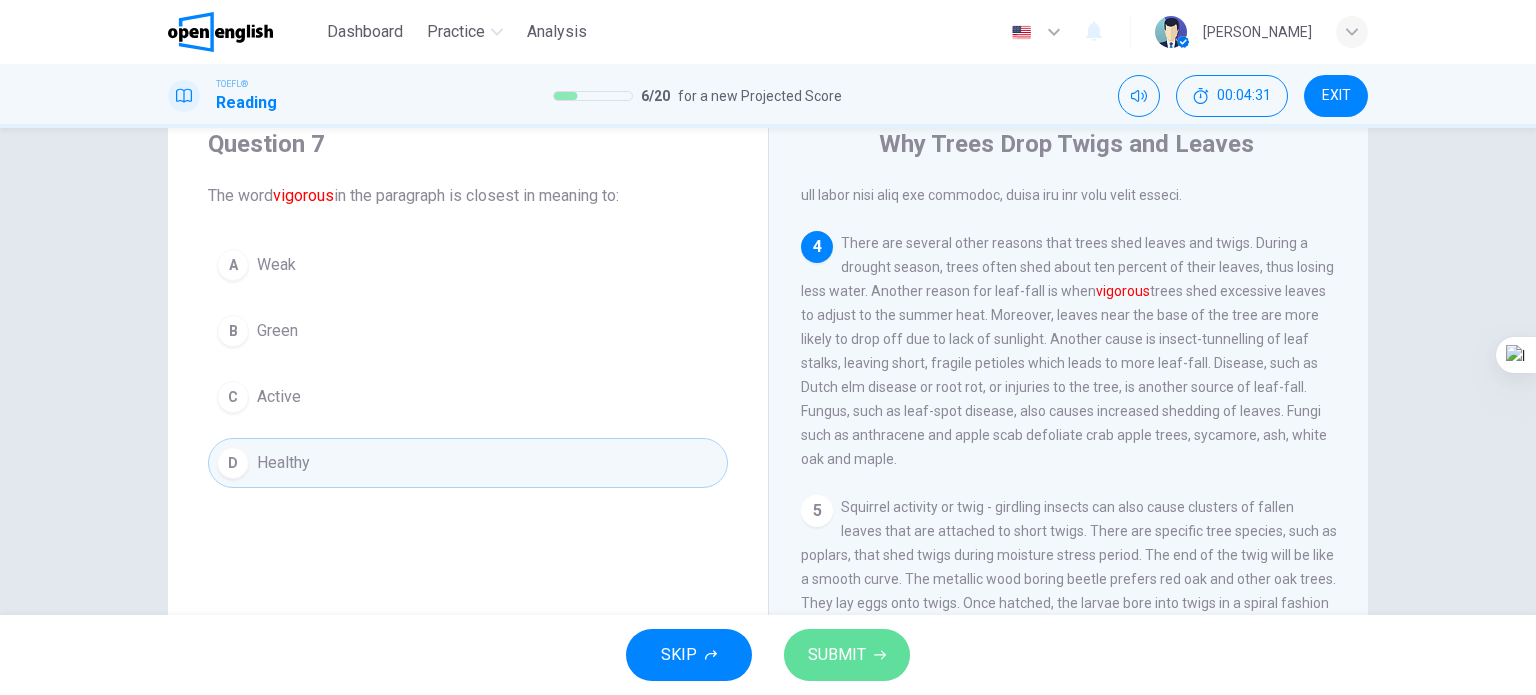 click on "SUBMIT" at bounding box center (837, 655) 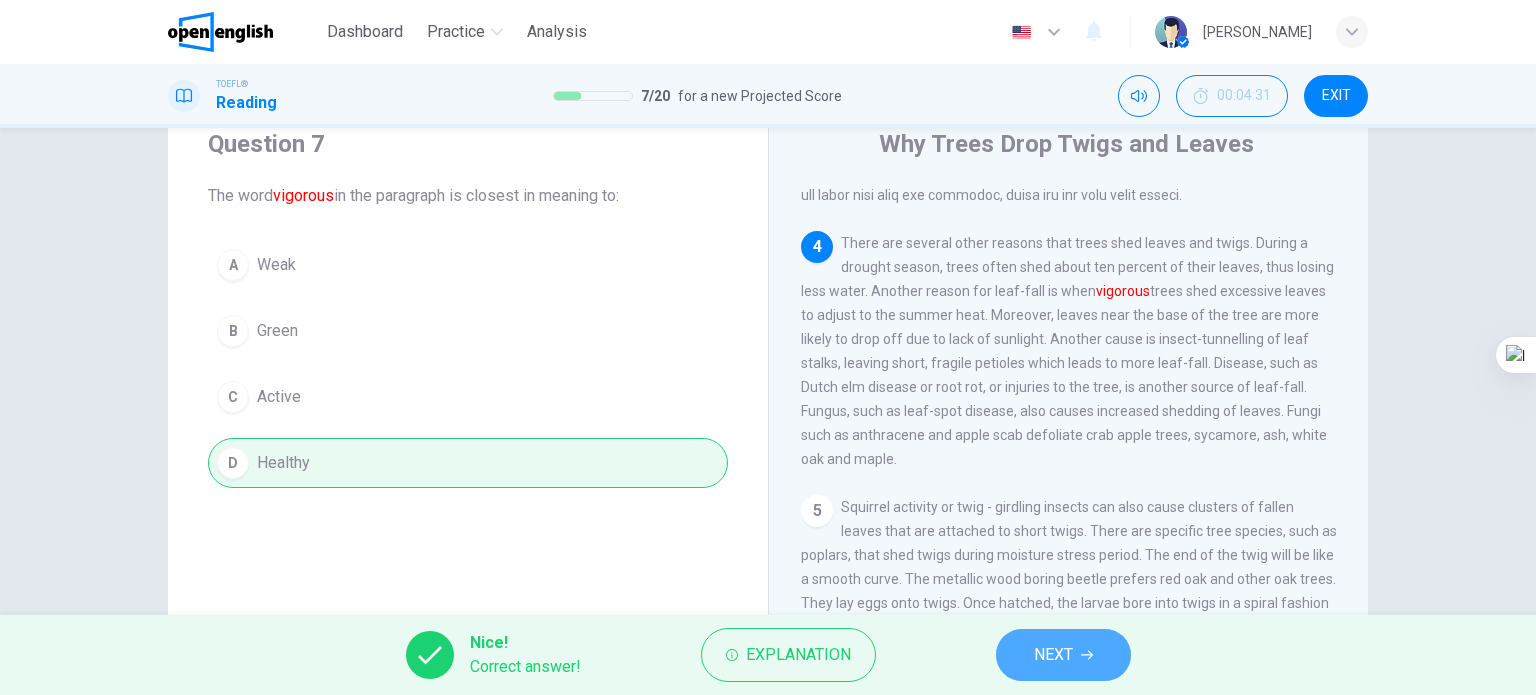 click on "NEXT" at bounding box center (1063, 655) 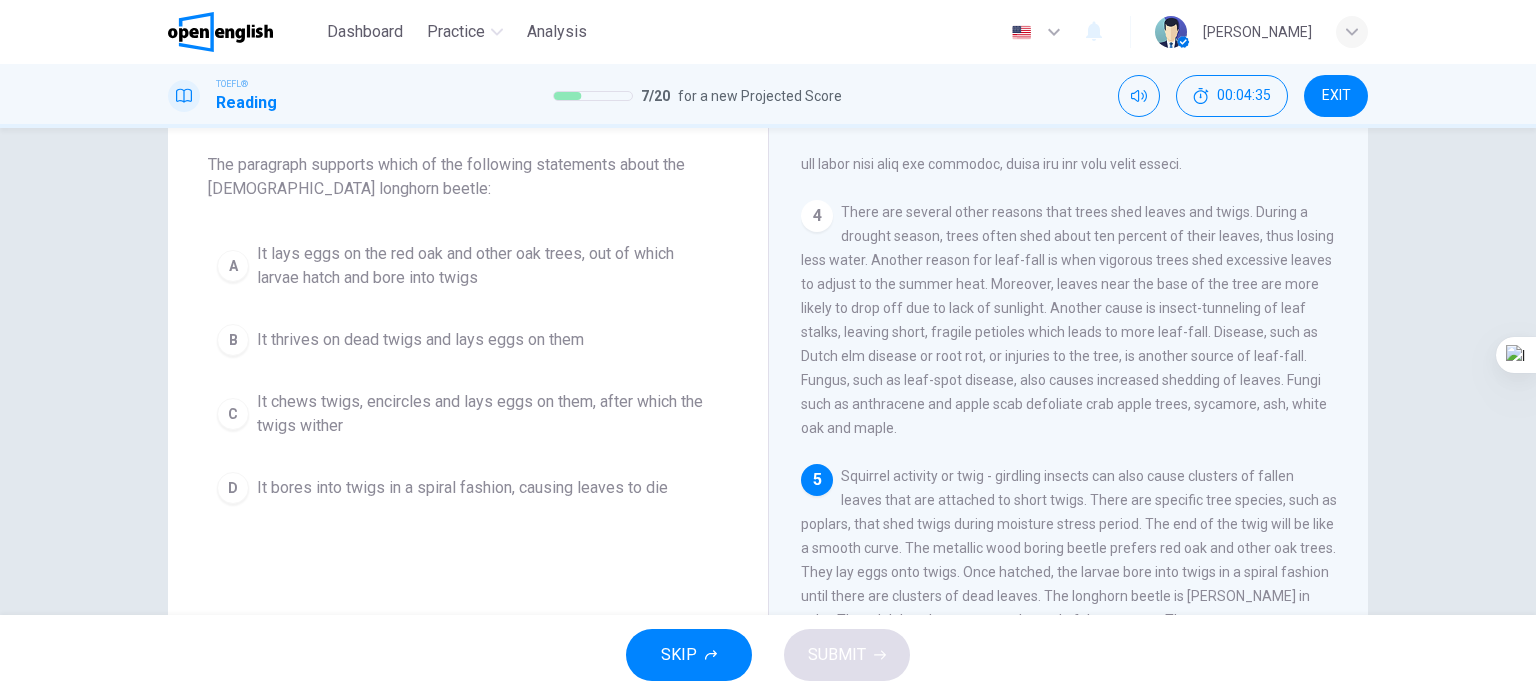 scroll, scrollTop: 104, scrollLeft: 0, axis: vertical 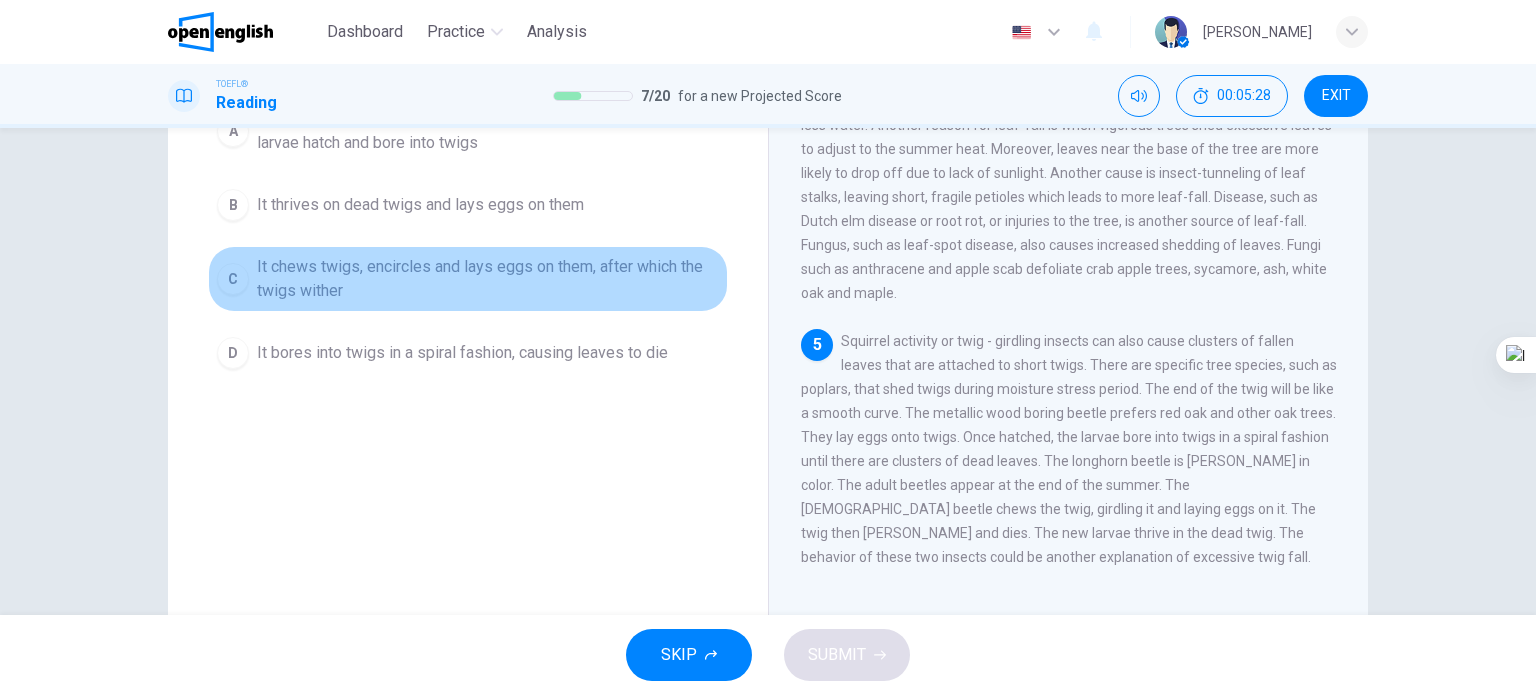 click on "It chews twigs, encircles and lays eggs on them, after which the twigs wither" at bounding box center (488, 279) 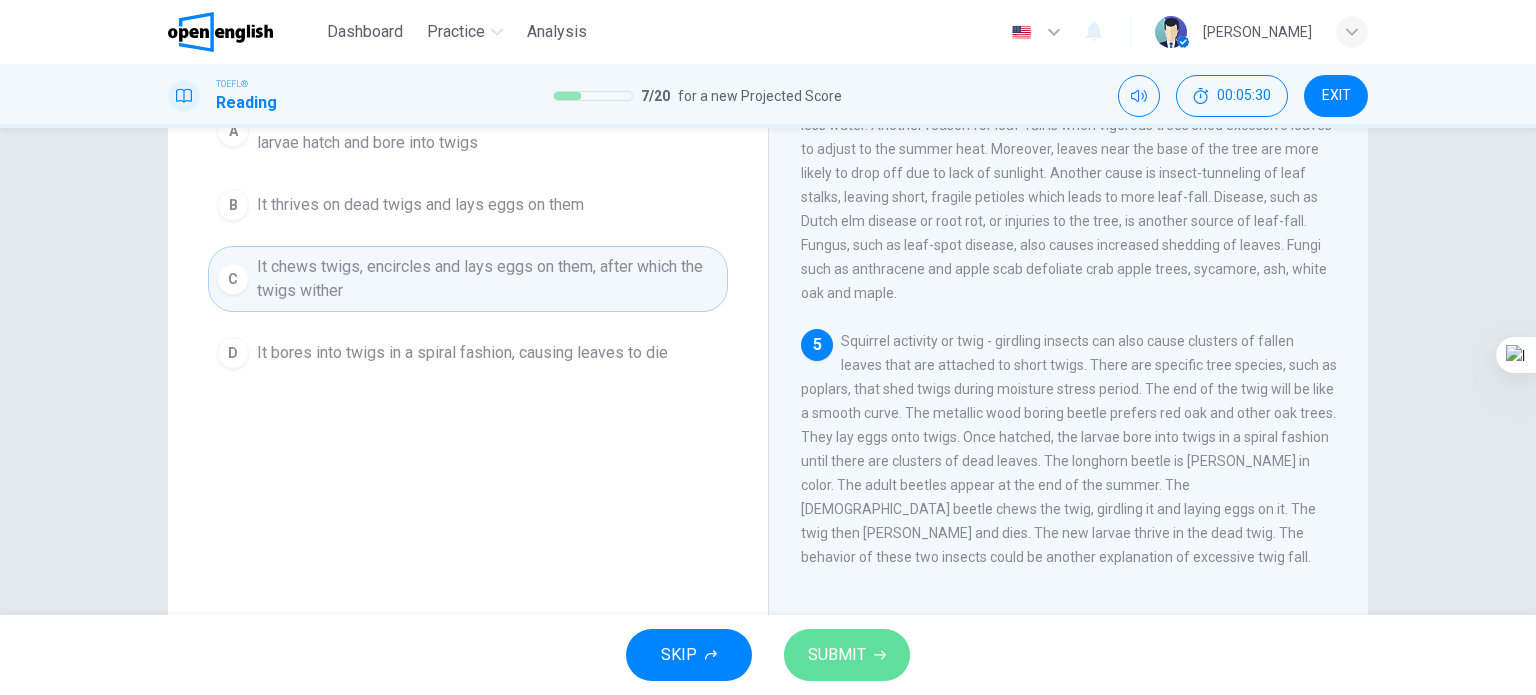 click on "SUBMIT" at bounding box center [847, 655] 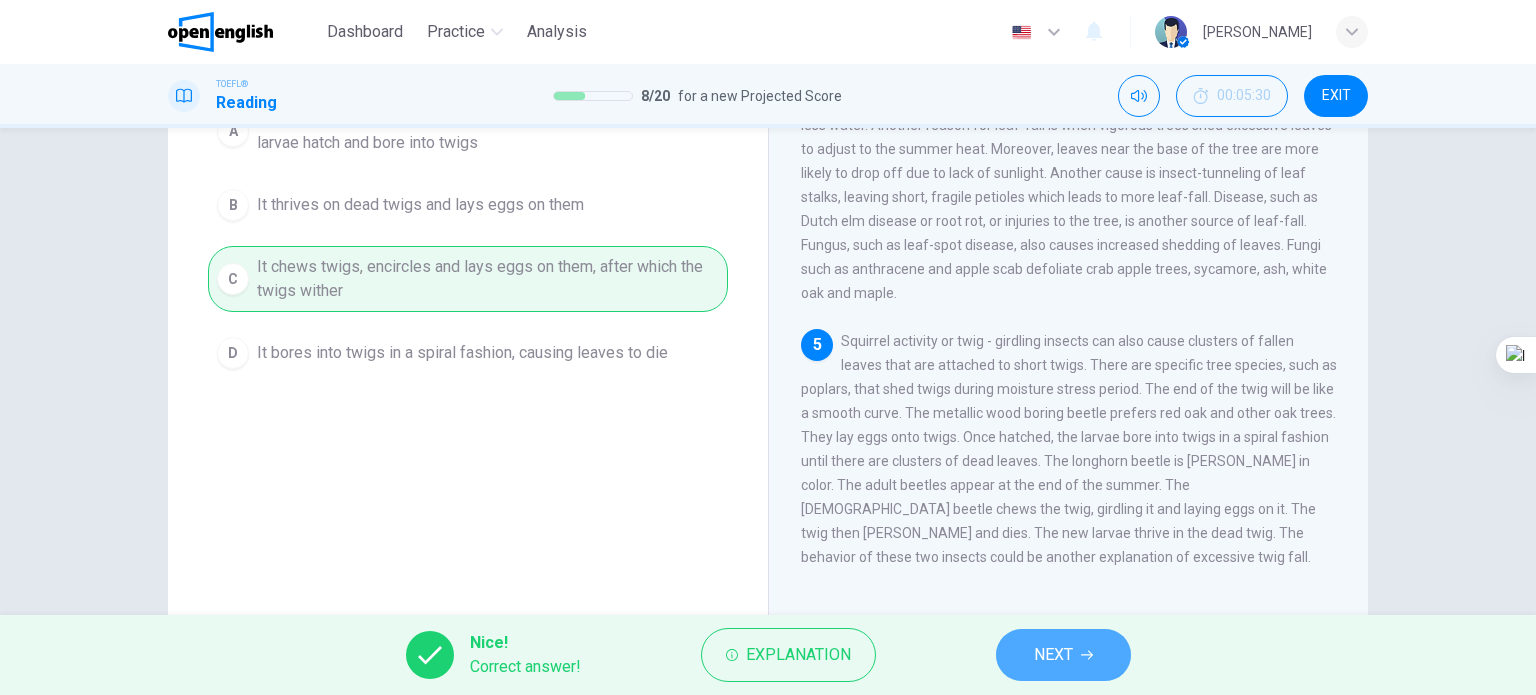click on "NEXT" at bounding box center (1053, 655) 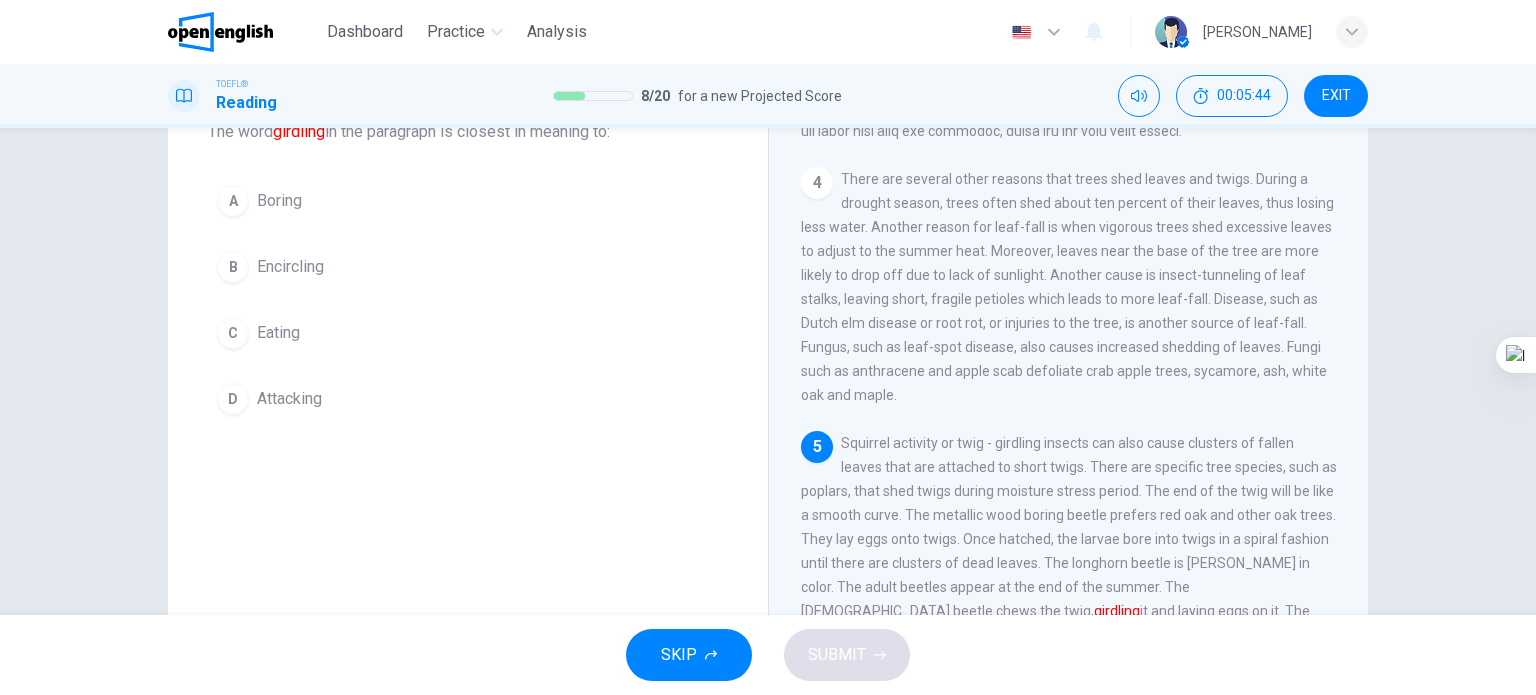 scroll, scrollTop: 131, scrollLeft: 0, axis: vertical 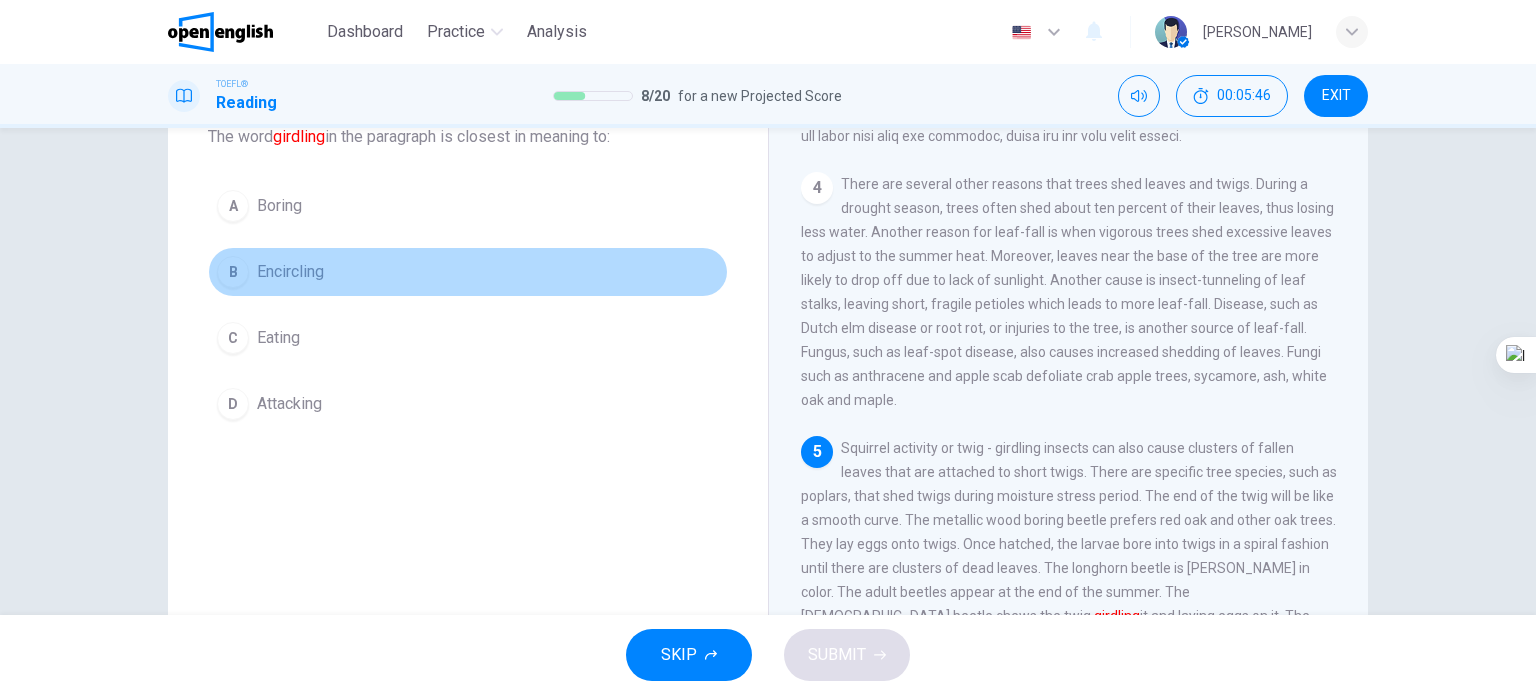 click on "Encircling" at bounding box center (290, 272) 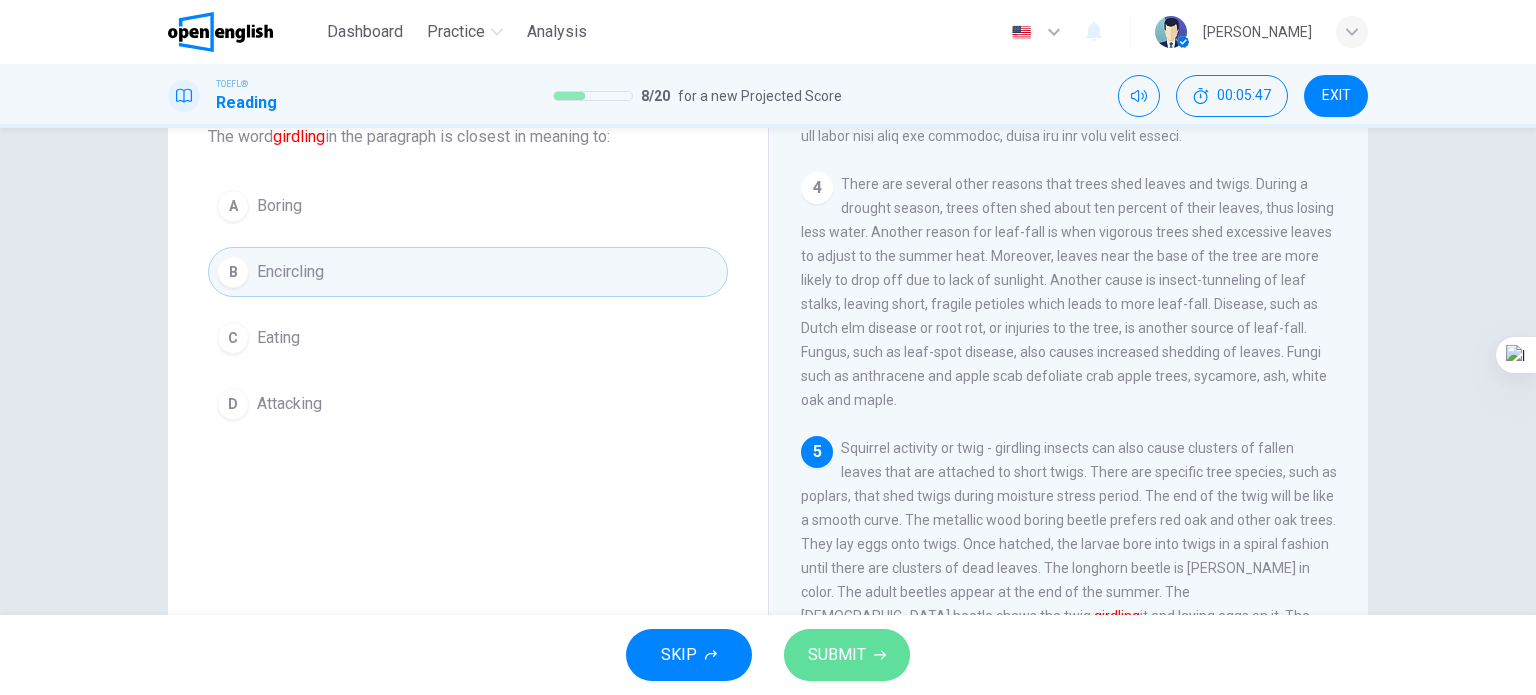 click on "SUBMIT" at bounding box center (837, 655) 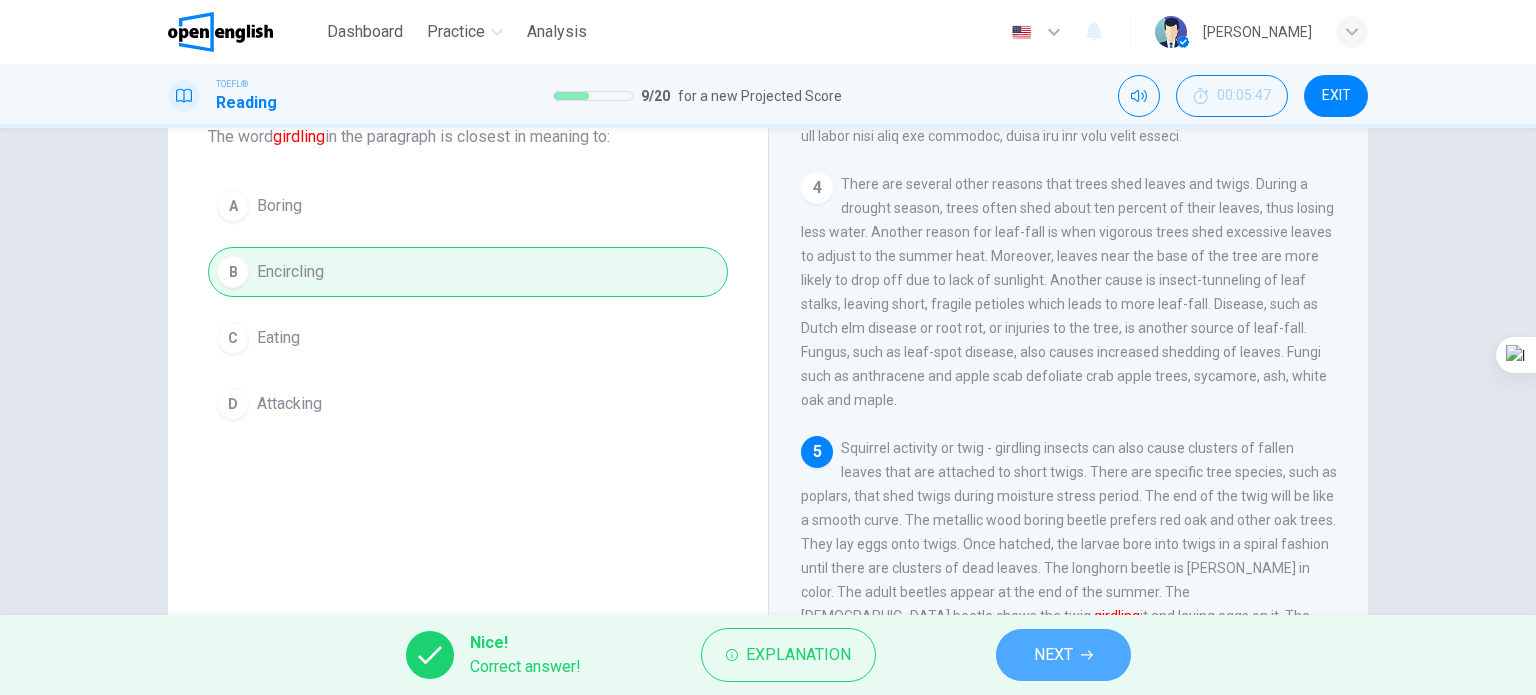 click on "NEXT" at bounding box center [1053, 655] 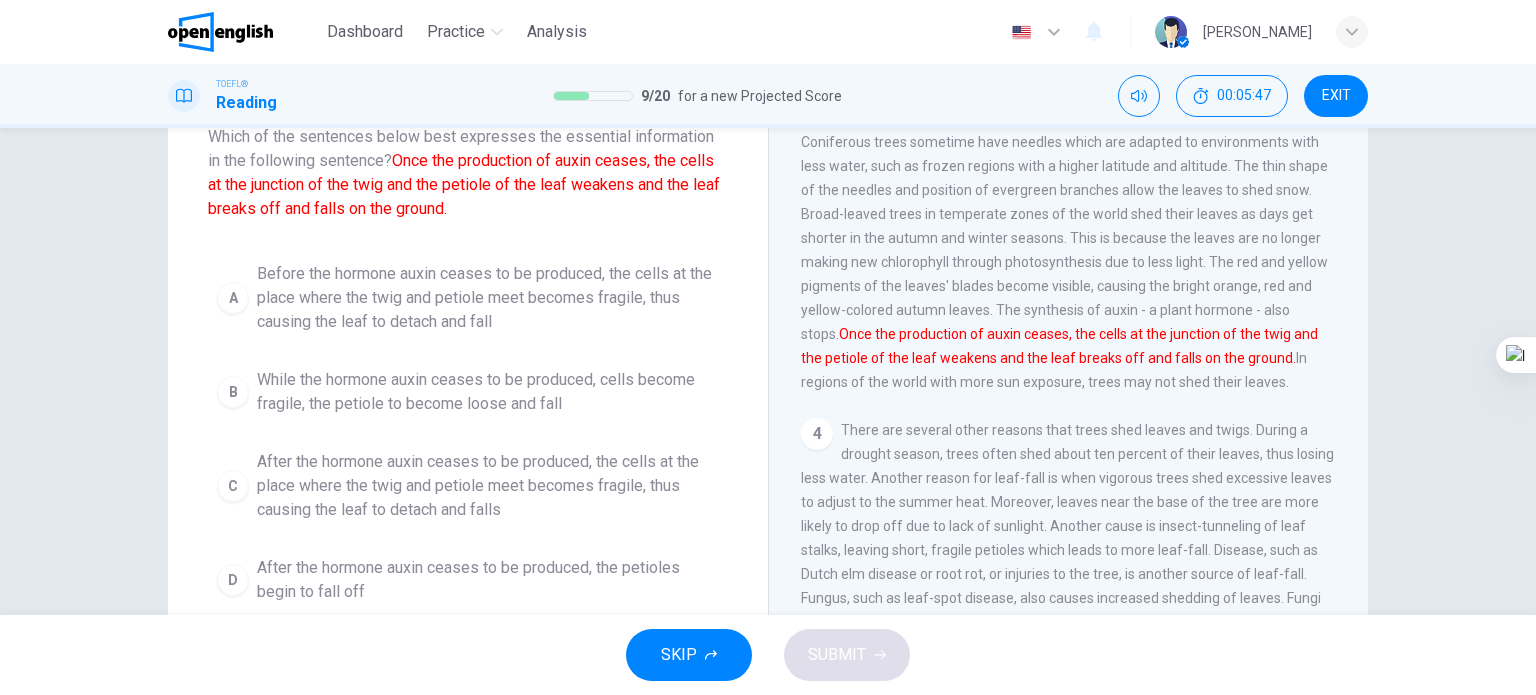 scroll, scrollTop: 370, scrollLeft: 0, axis: vertical 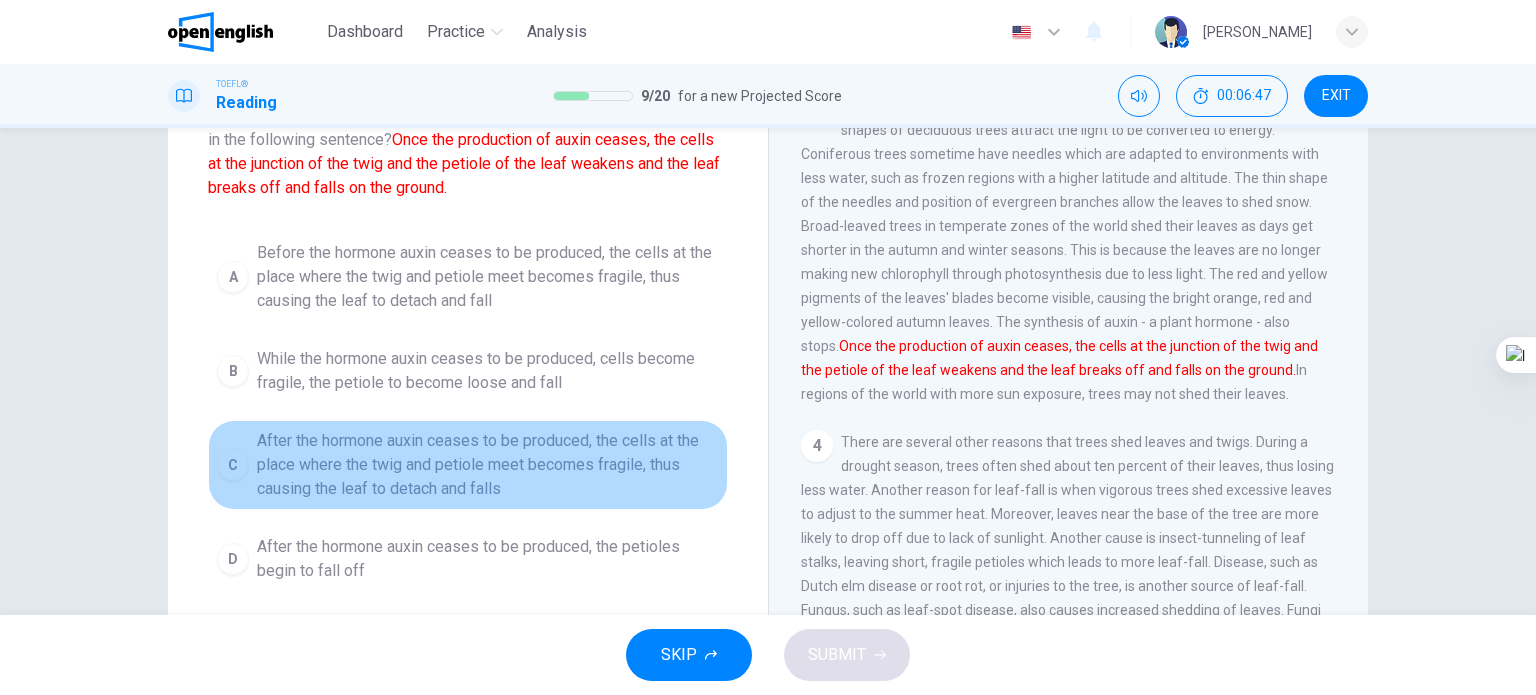 click on "After the hormone auxin ceases to be produced, the cells at the place where the twig and petiole meet becomes fragile, thus causing the leaf to detach and falls" at bounding box center [488, 465] 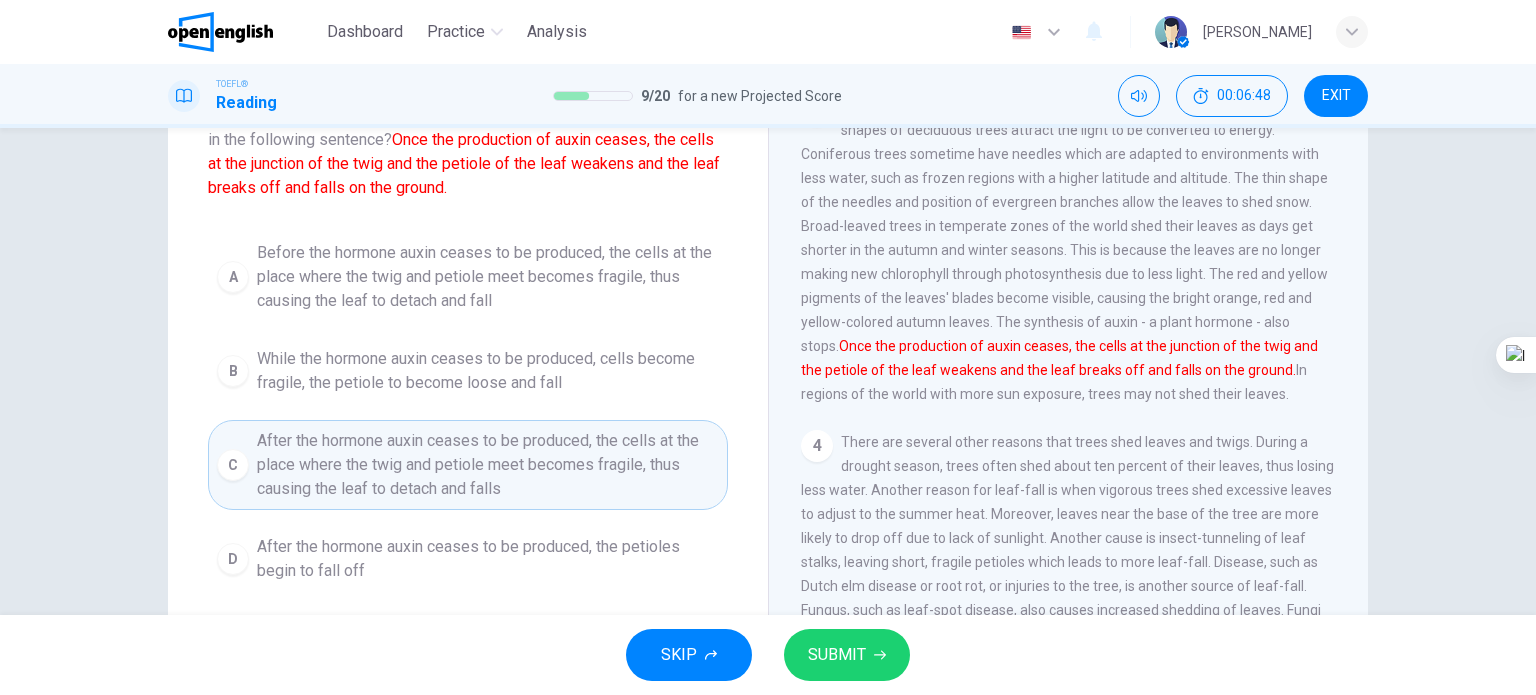 click on "SUBMIT" at bounding box center (837, 655) 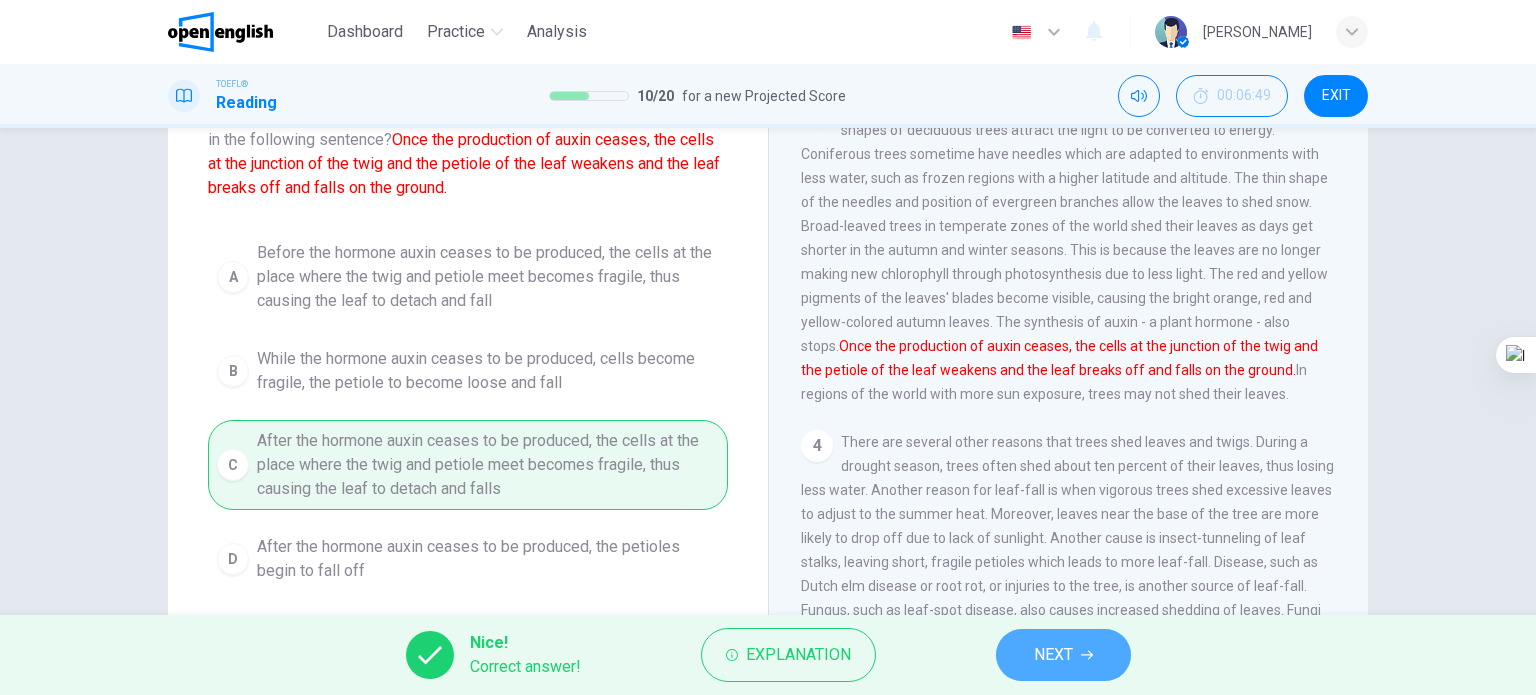 click on "NEXT" at bounding box center [1063, 655] 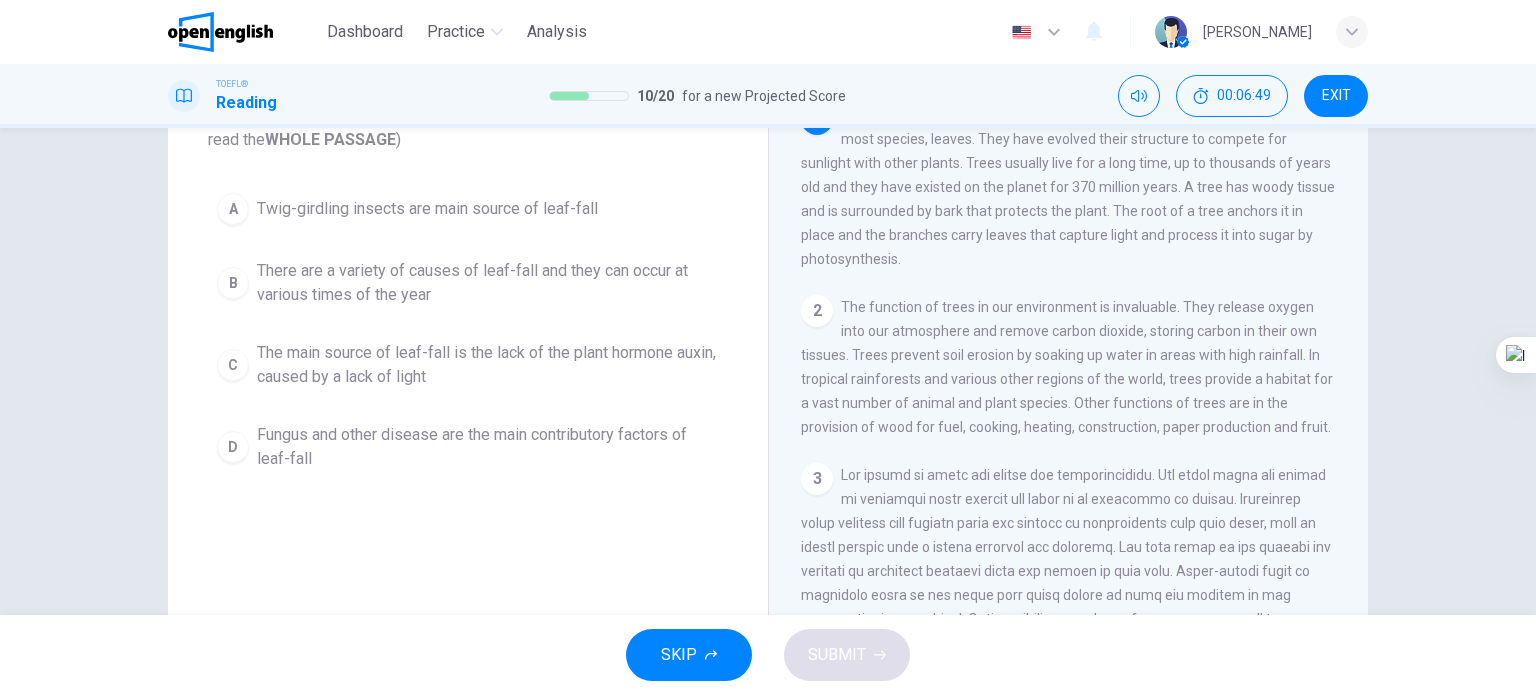 scroll, scrollTop: 0, scrollLeft: 0, axis: both 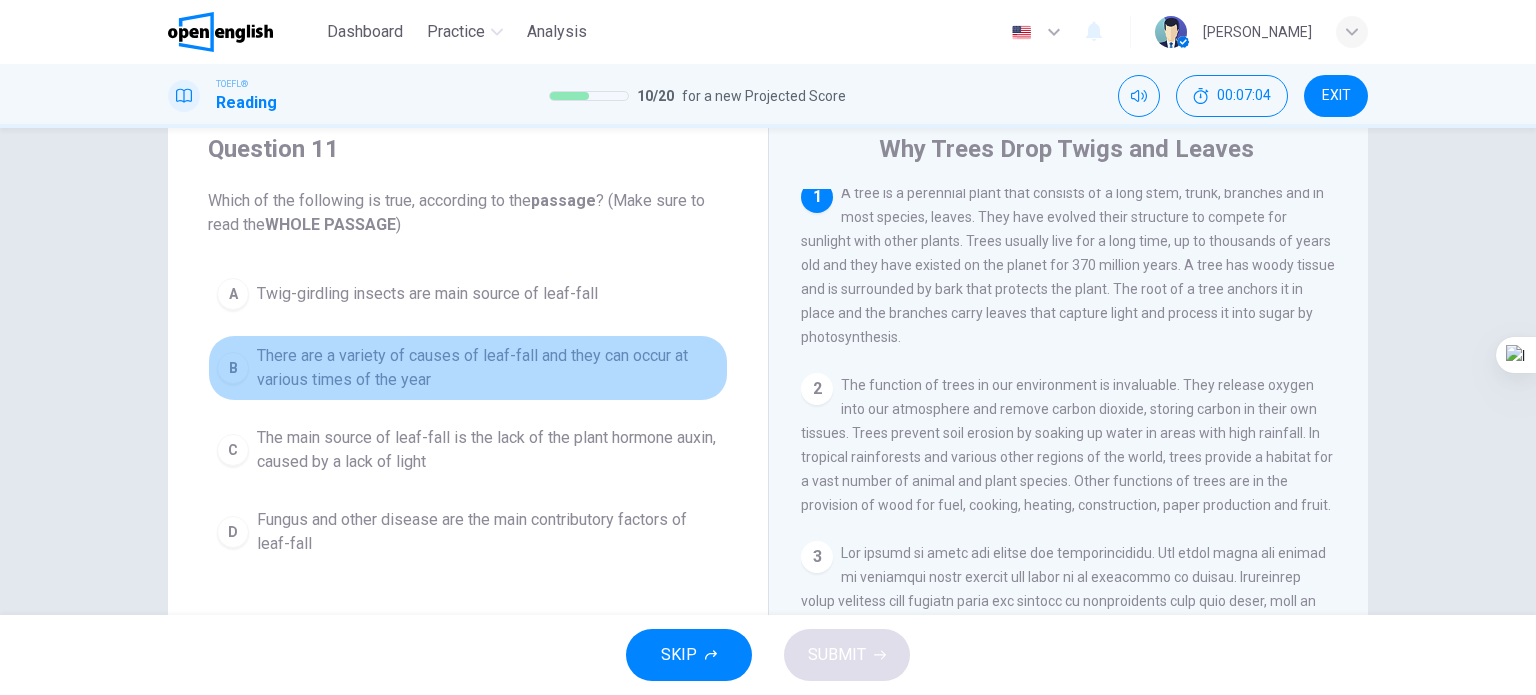 click on "There are a variety of causes of leaf-fall and they can occur at various times of the year" at bounding box center [488, 368] 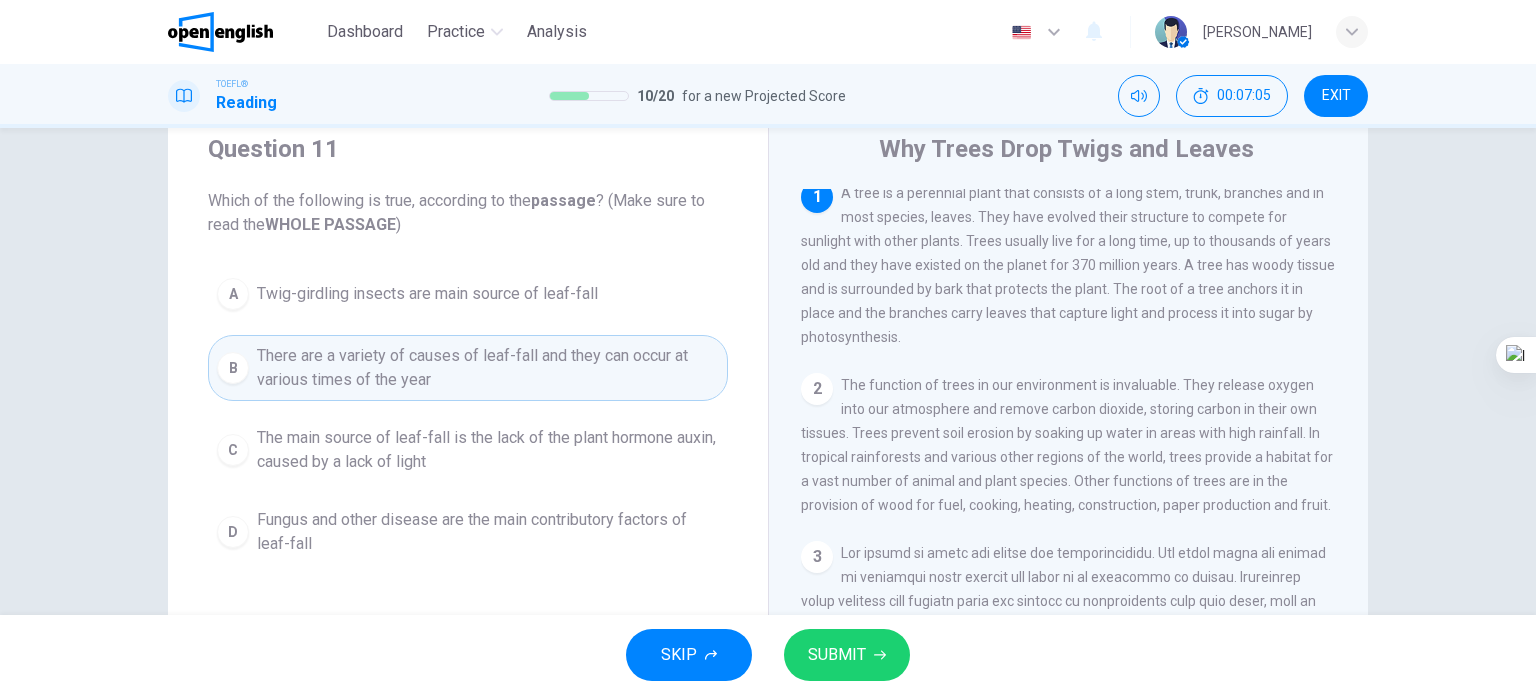 click on "SUBMIT" at bounding box center (847, 655) 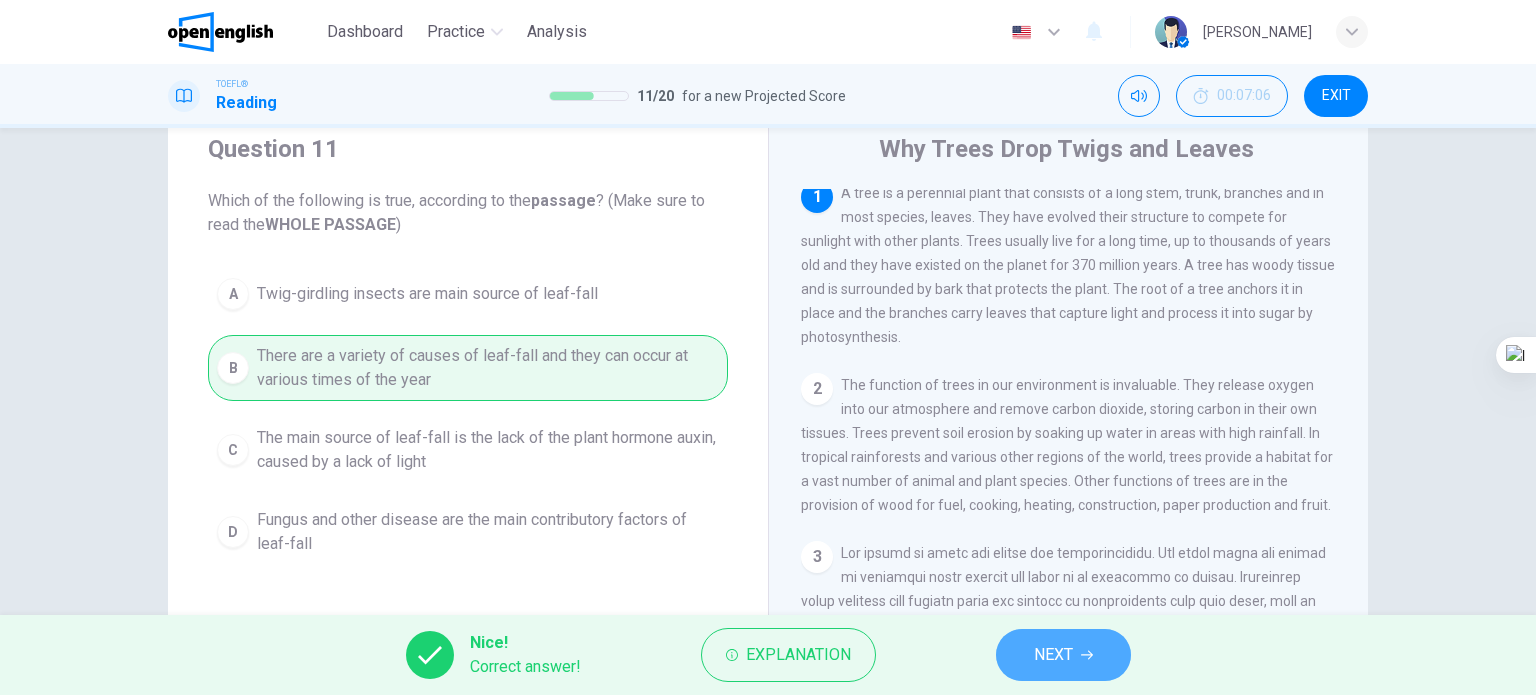 click on "NEXT" at bounding box center [1063, 655] 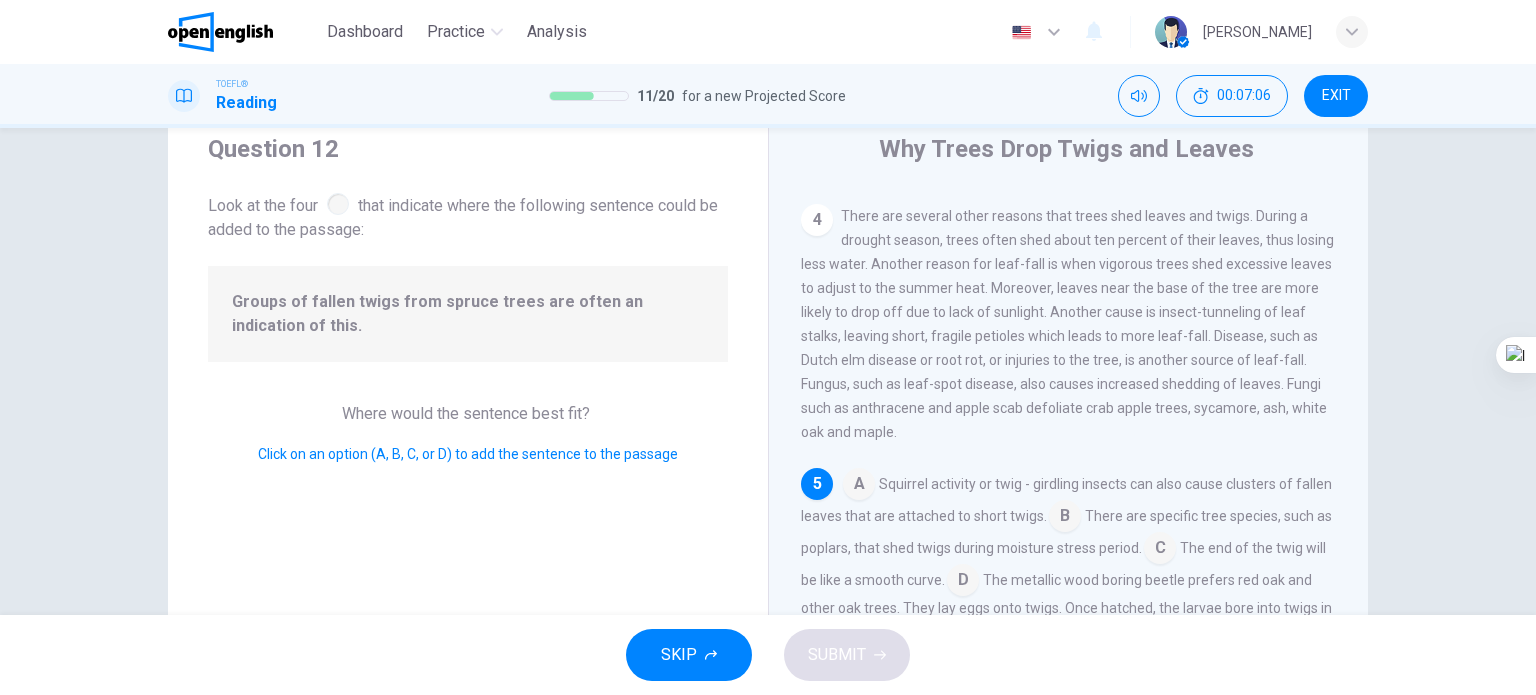 scroll, scrollTop: 709, scrollLeft: 0, axis: vertical 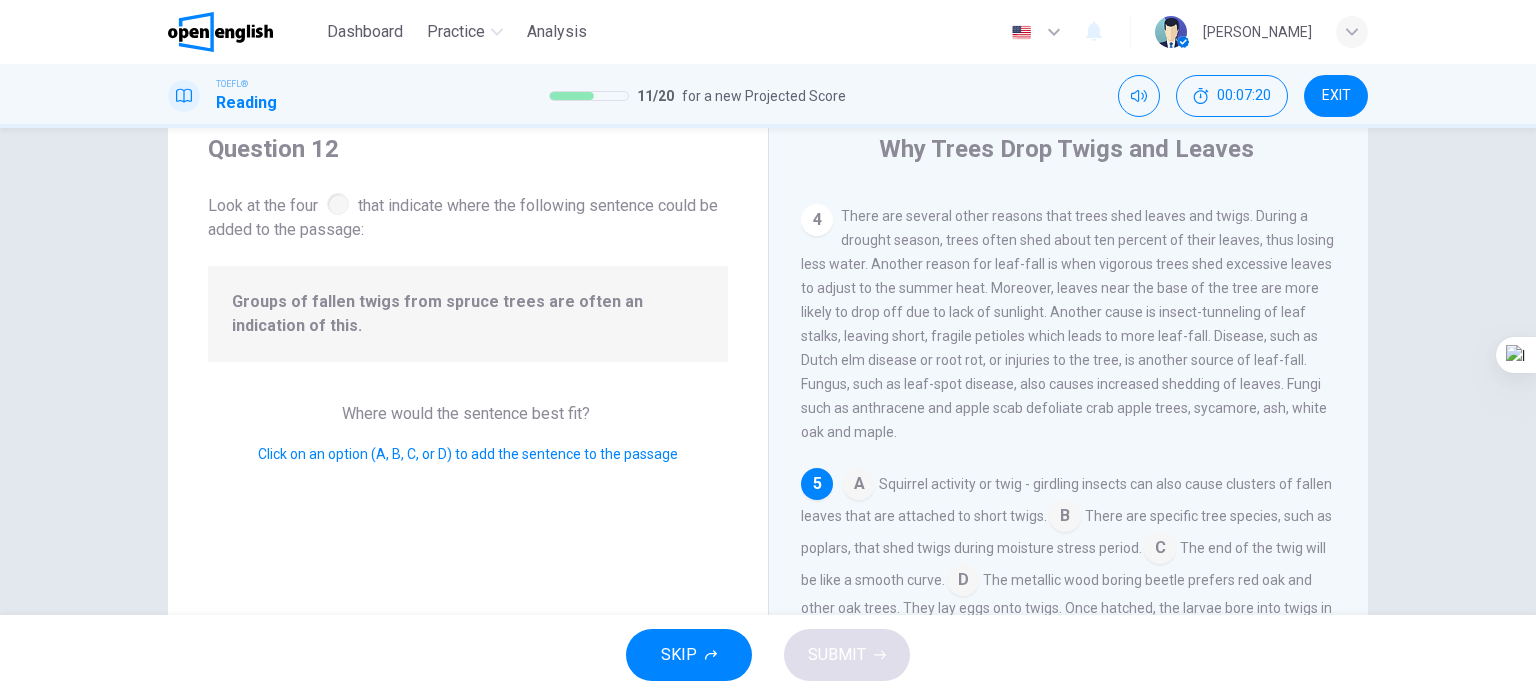 drag, startPoint x: 1535, startPoint y: 439, endPoint x: 1530, endPoint y: 477, distance: 38.327538 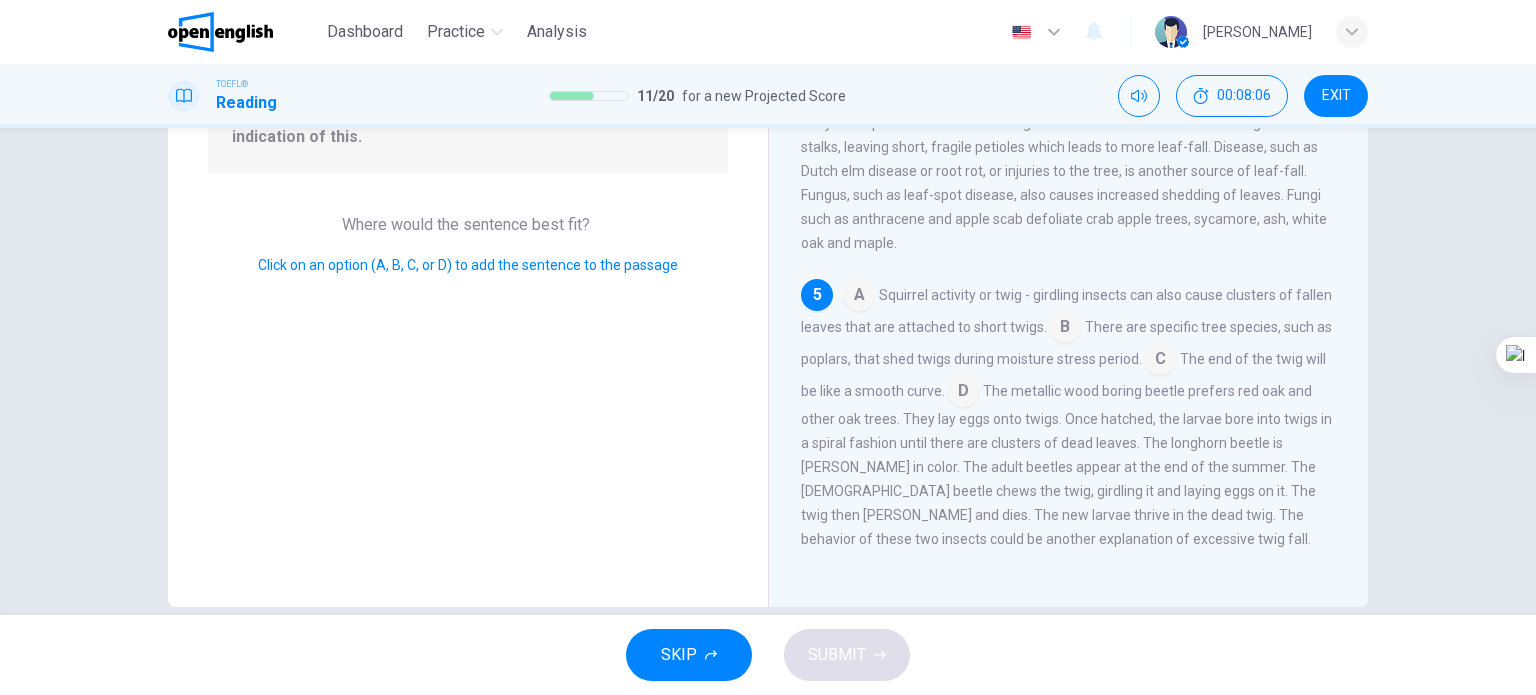 scroll, scrollTop: 258, scrollLeft: 0, axis: vertical 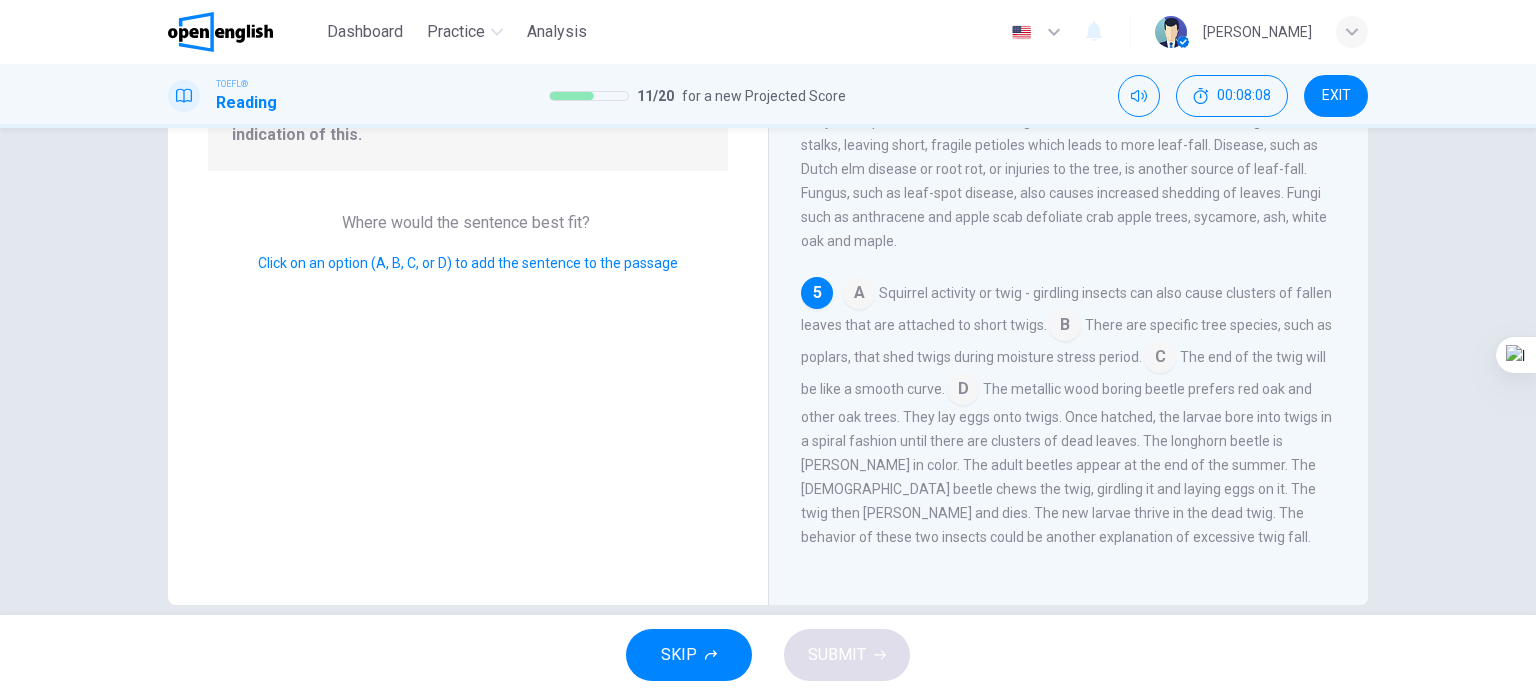click at bounding box center (963, 391) 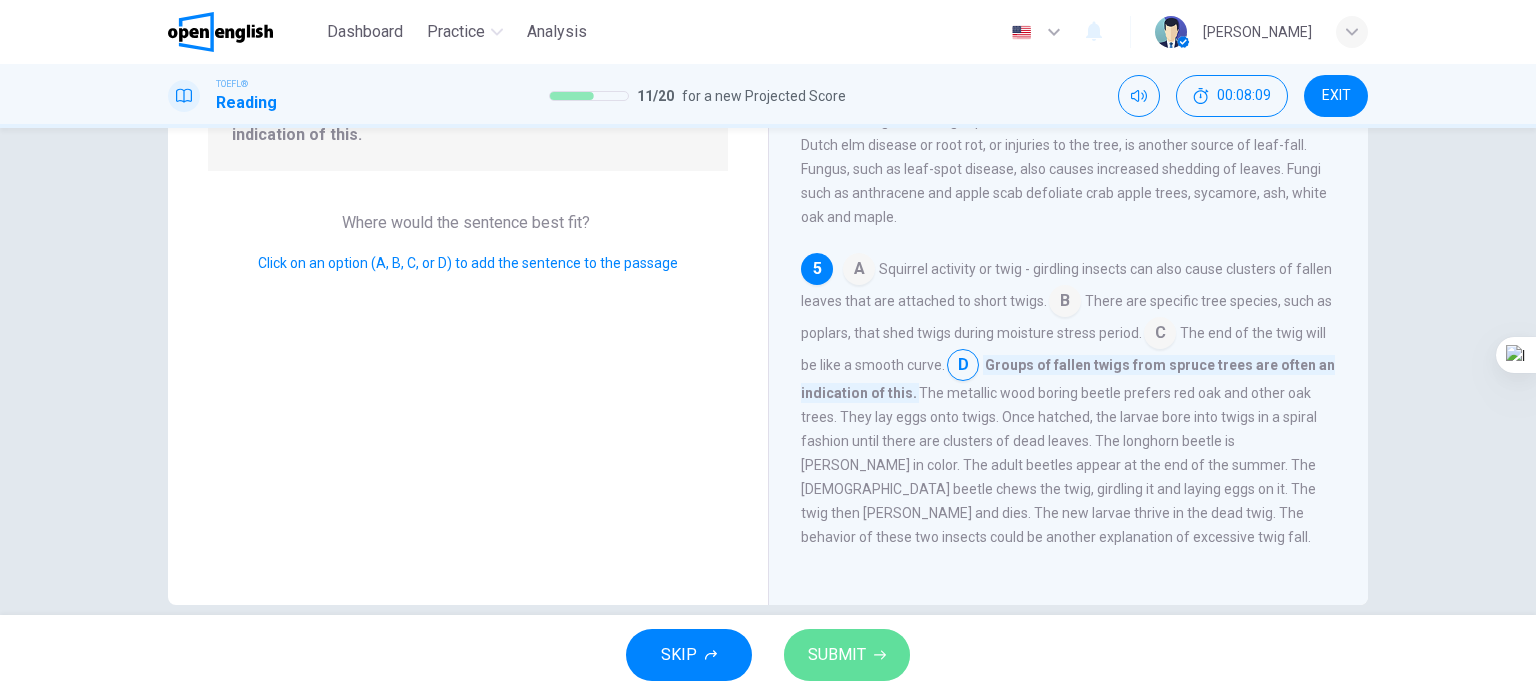 click on "SUBMIT" at bounding box center [847, 655] 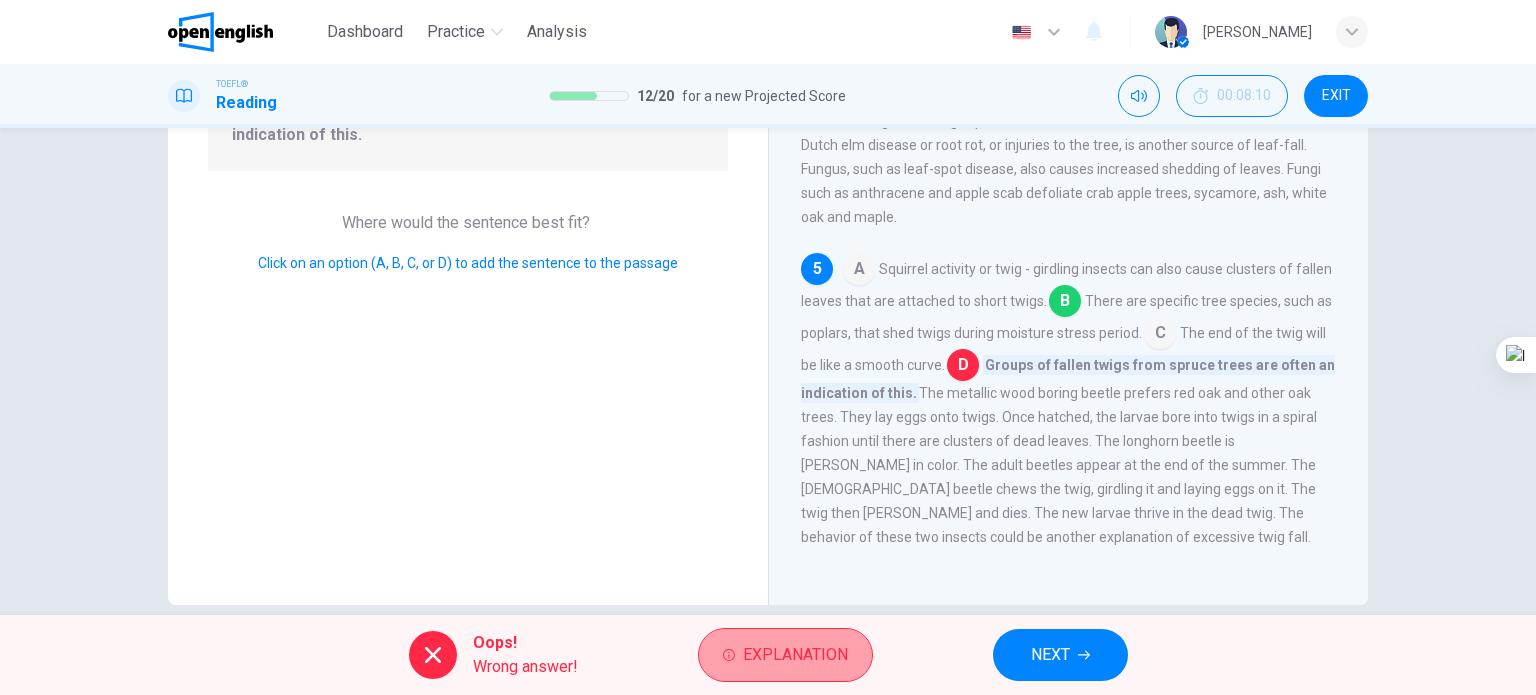 click on "Explanation" at bounding box center [795, 655] 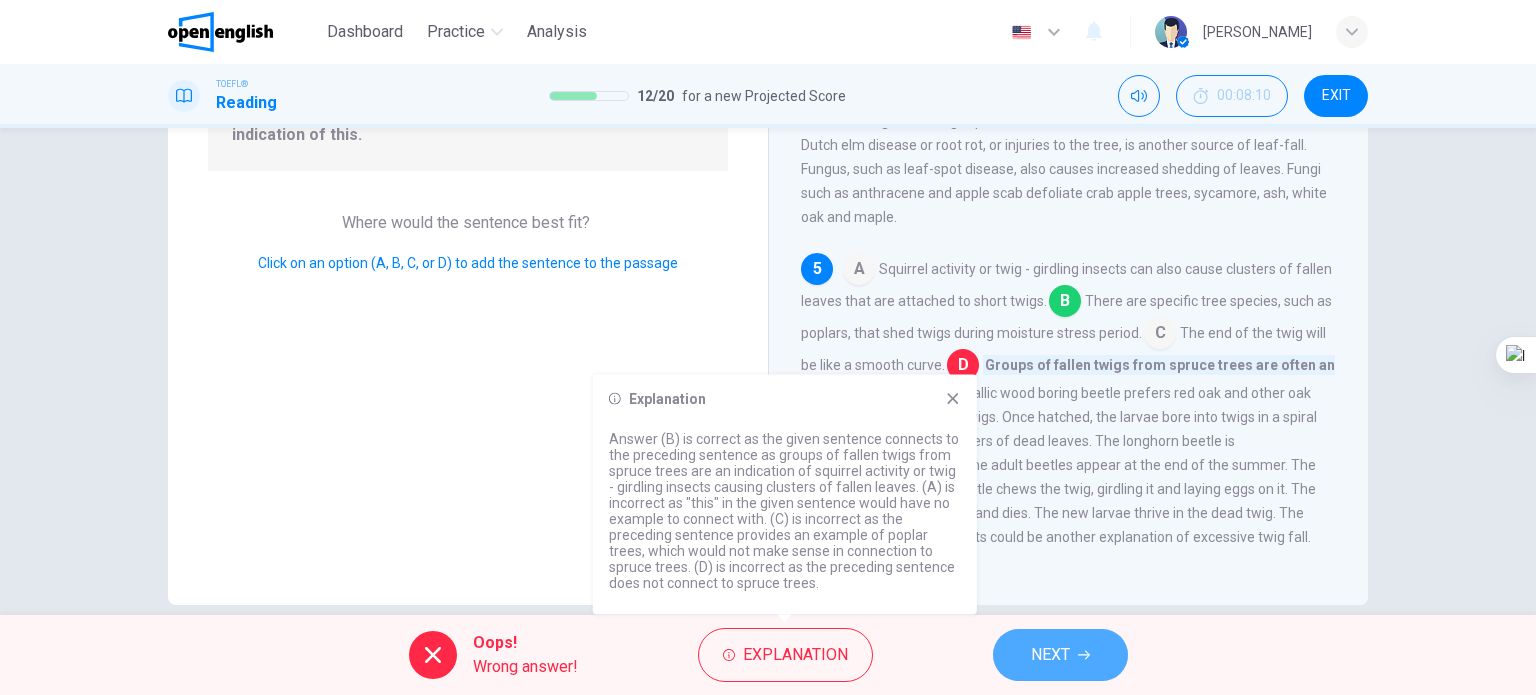 click on "NEXT" at bounding box center (1060, 655) 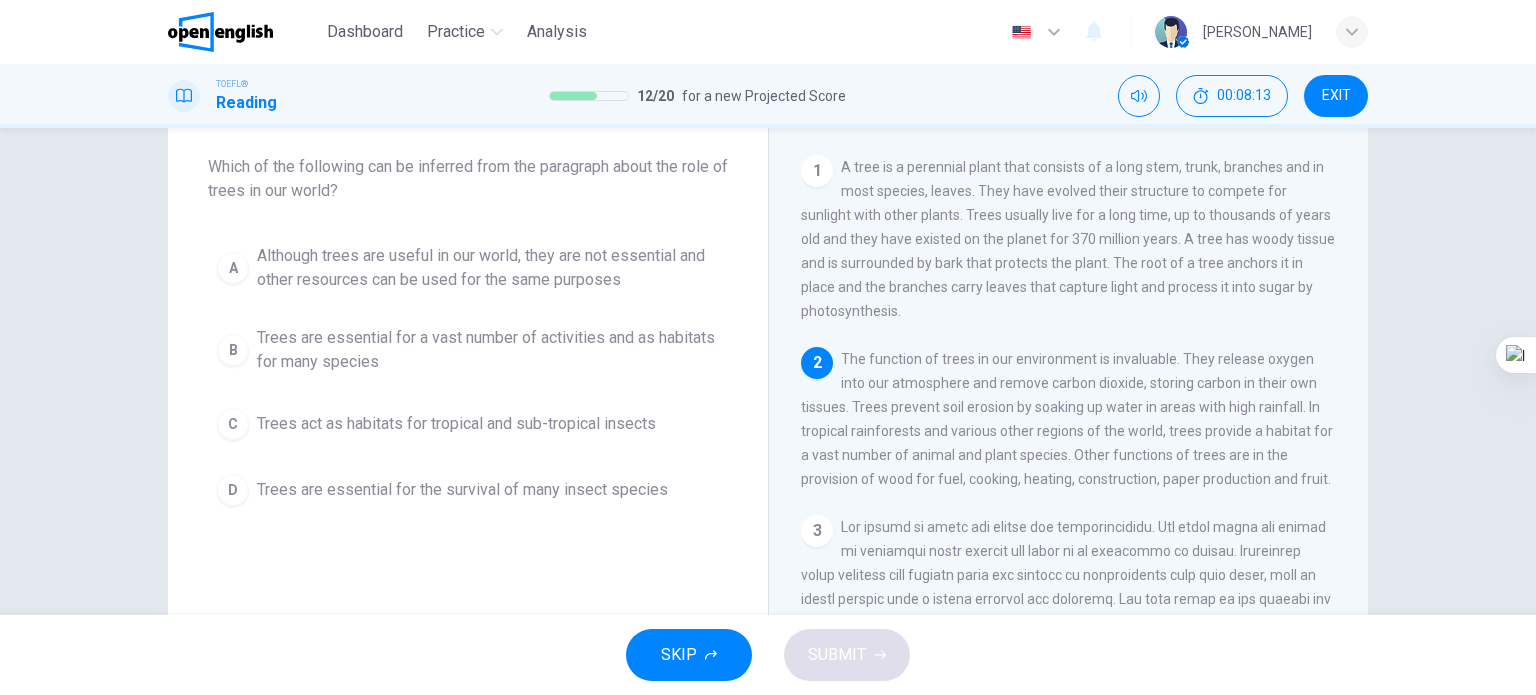 scroll, scrollTop: 107, scrollLeft: 0, axis: vertical 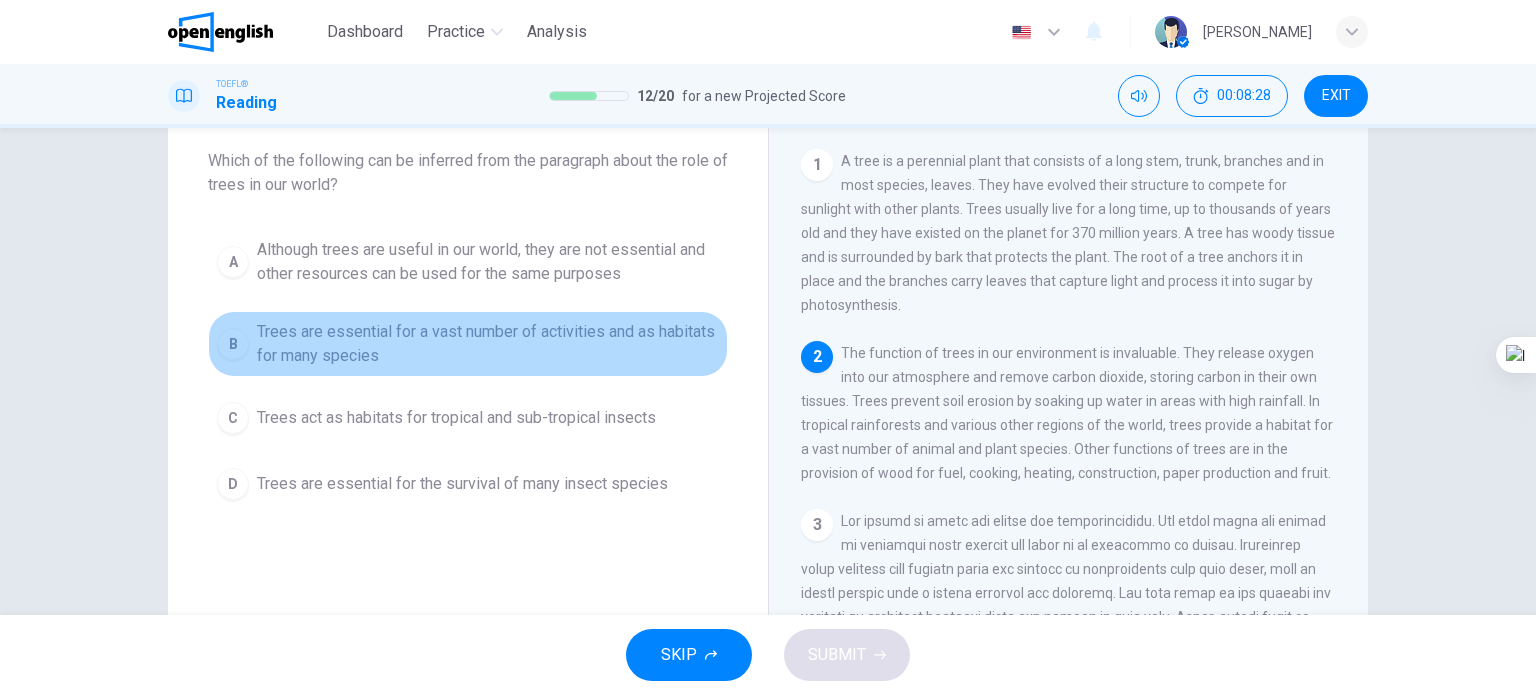 click on "Trees are essential for a vast number of activities and as habitats for many species" at bounding box center (488, 344) 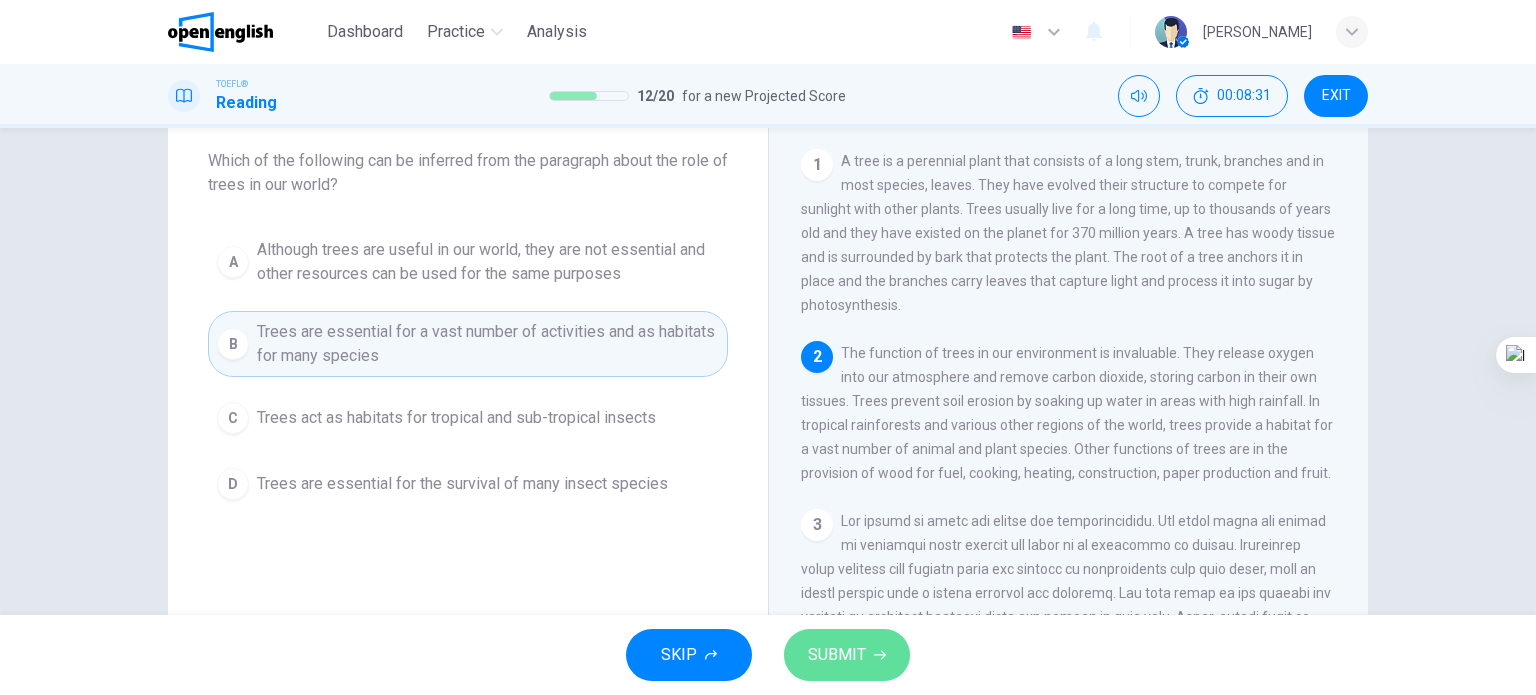 click on "SUBMIT" at bounding box center (847, 655) 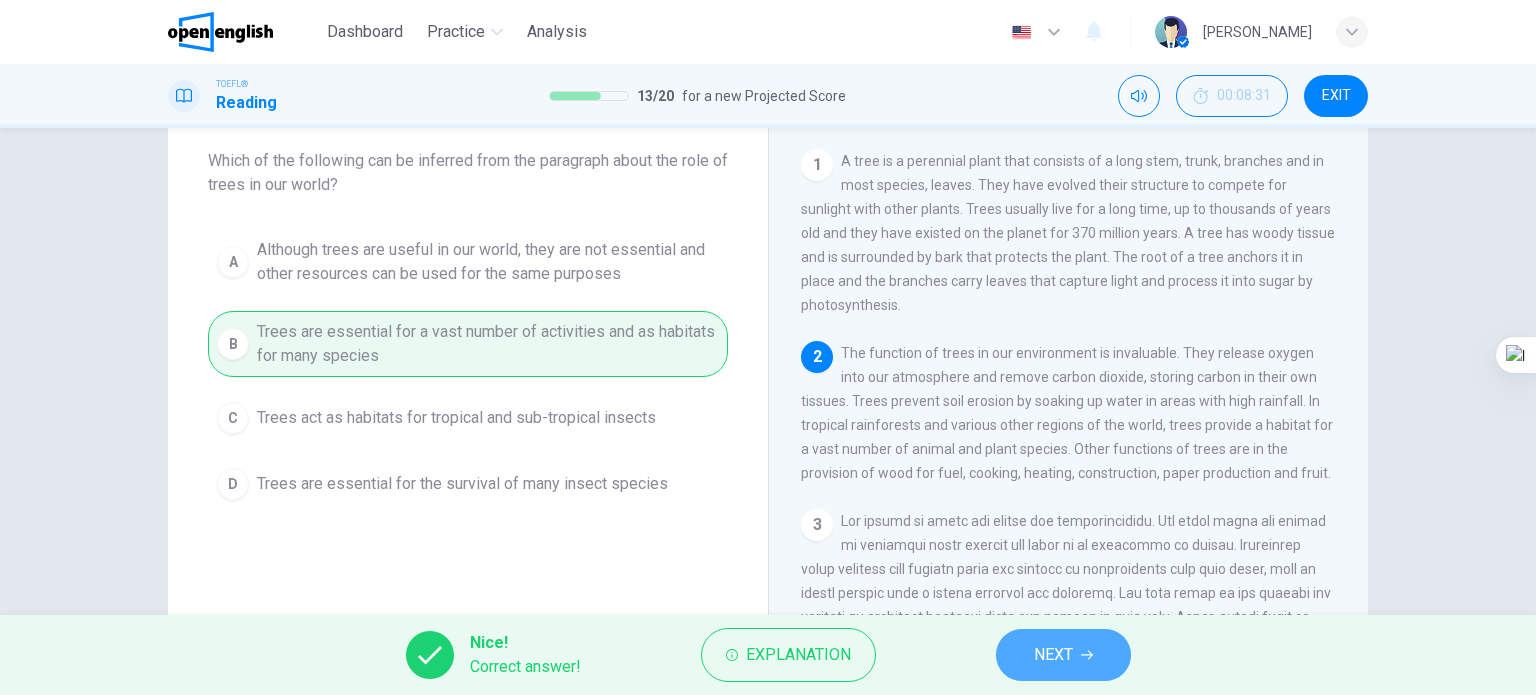 click on "NEXT" at bounding box center (1063, 655) 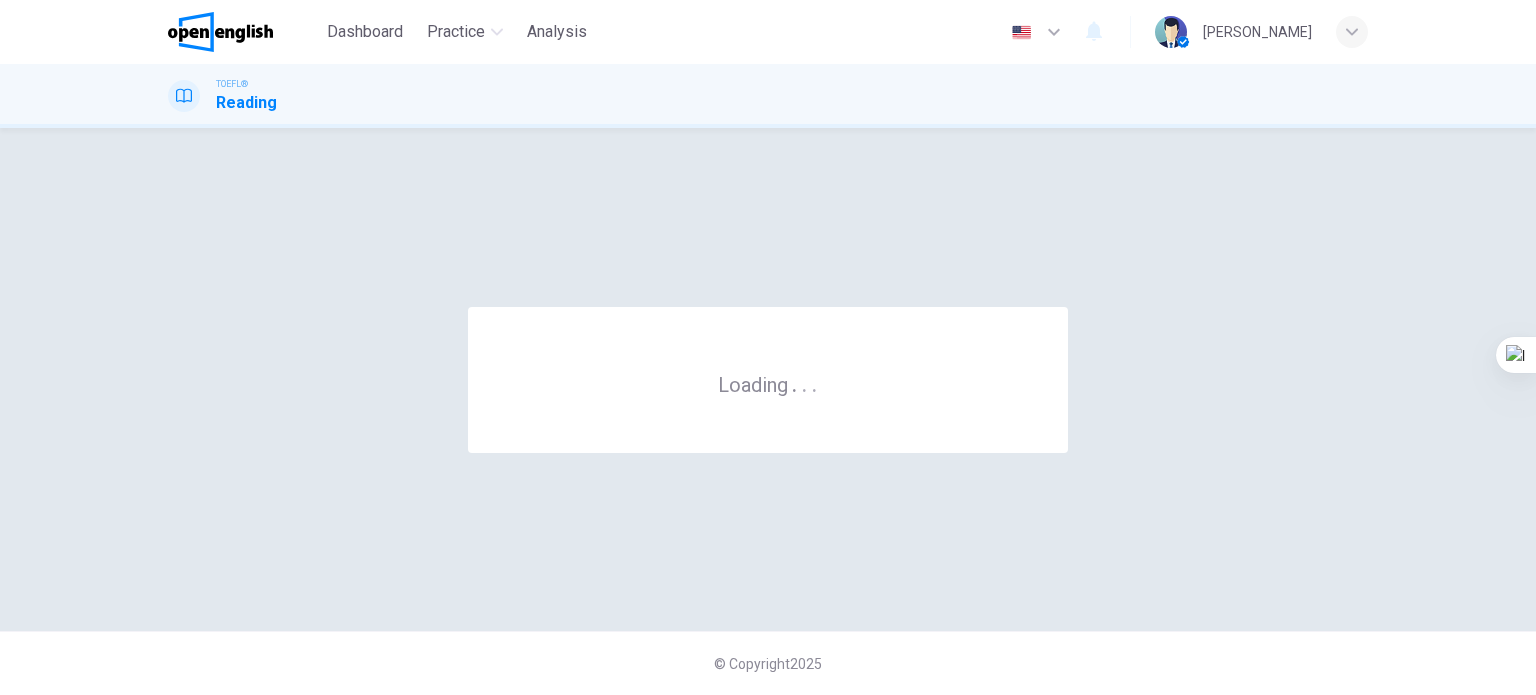 scroll, scrollTop: 0, scrollLeft: 0, axis: both 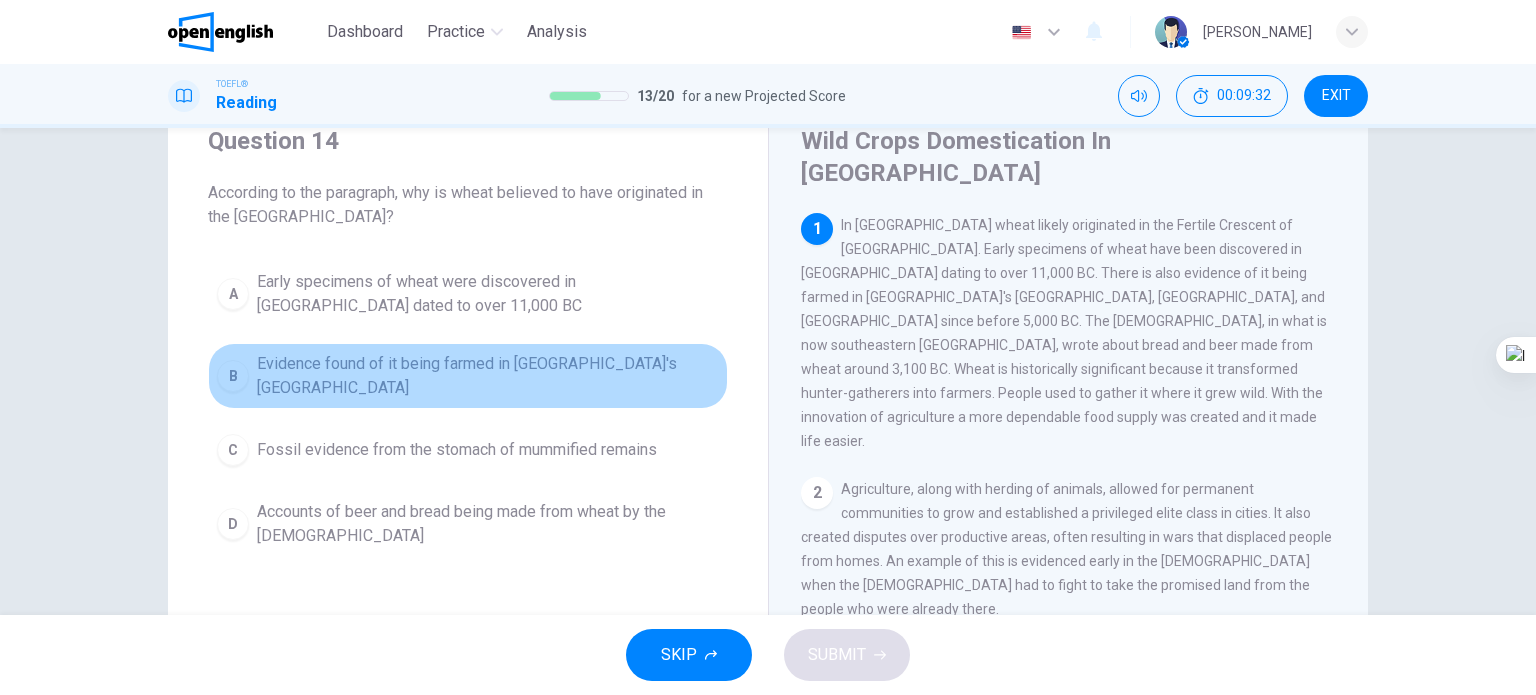 click on "Evidence found of it being farmed in [GEOGRAPHIC_DATA]'s [GEOGRAPHIC_DATA]" at bounding box center [488, 376] 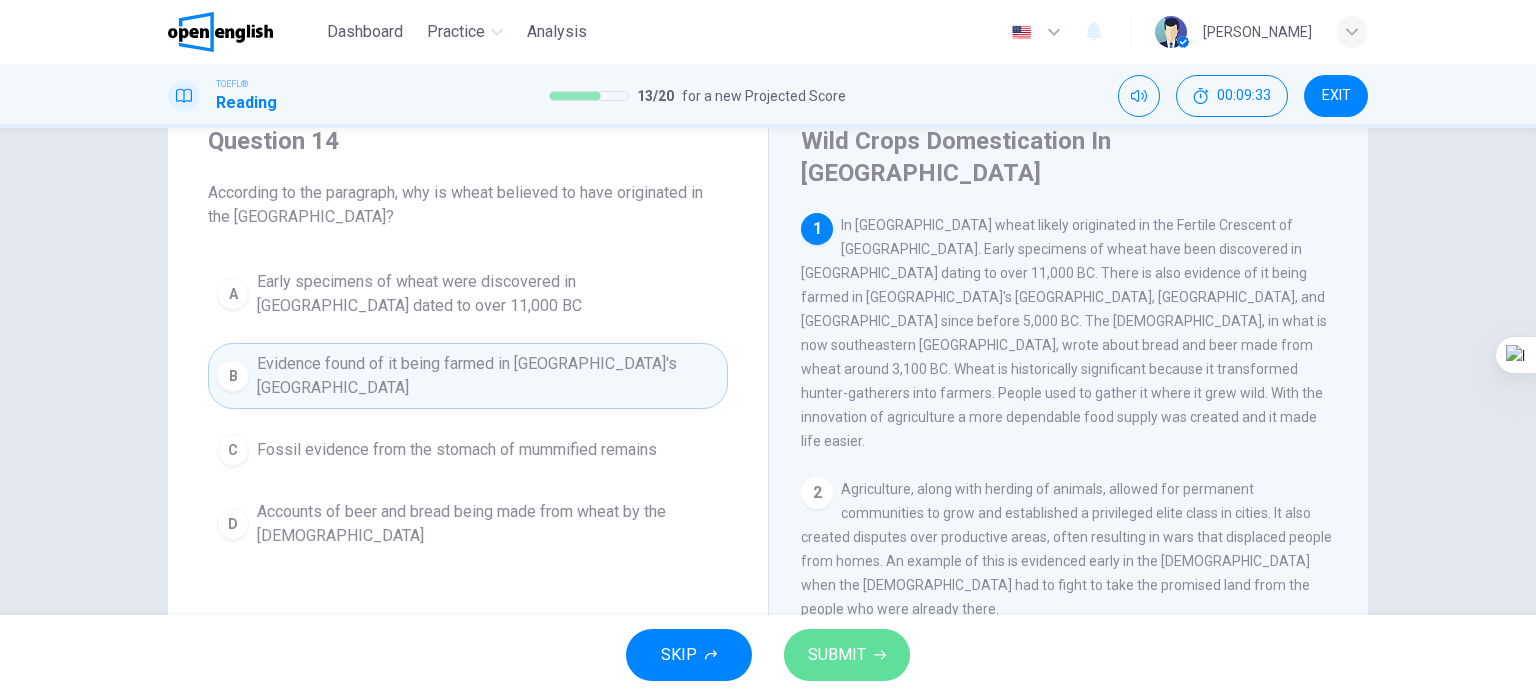 click on "SUBMIT" at bounding box center (837, 655) 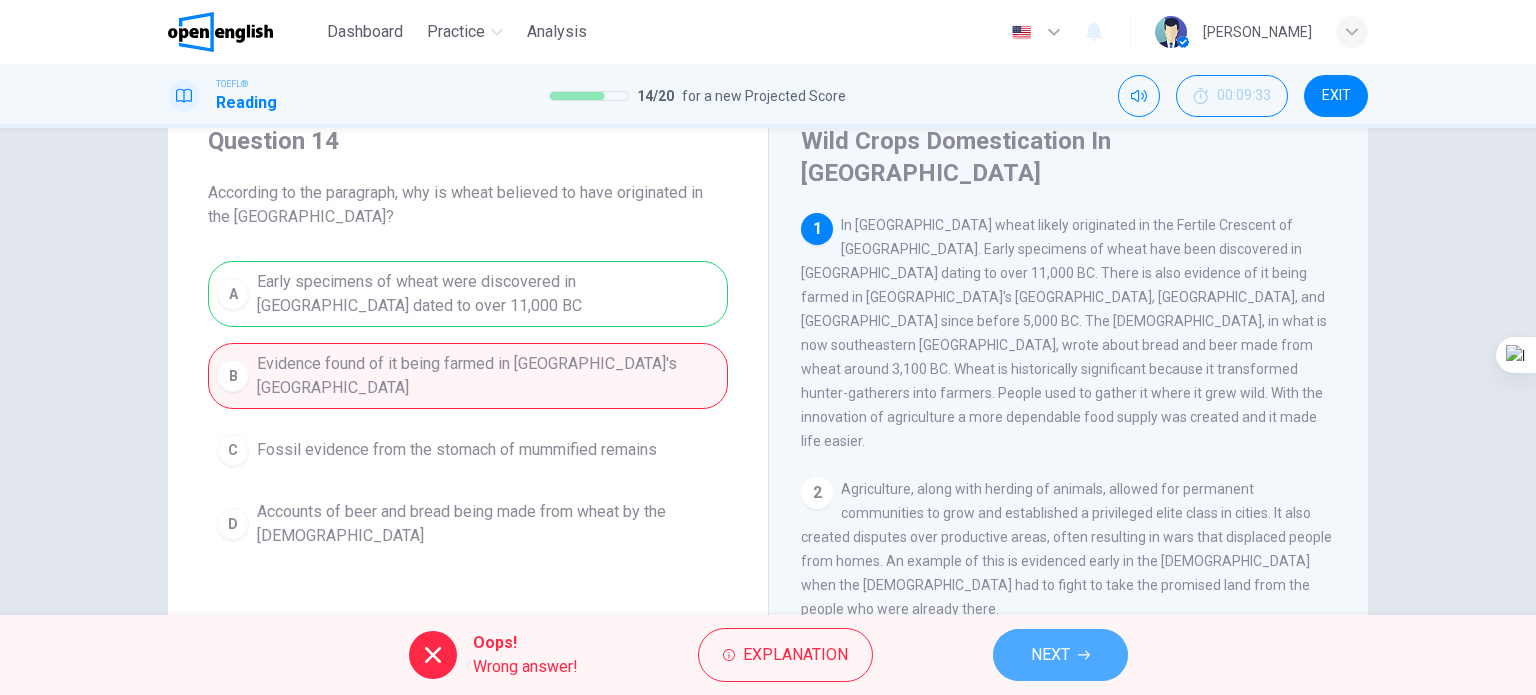 click on "NEXT" at bounding box center (1050, 655) 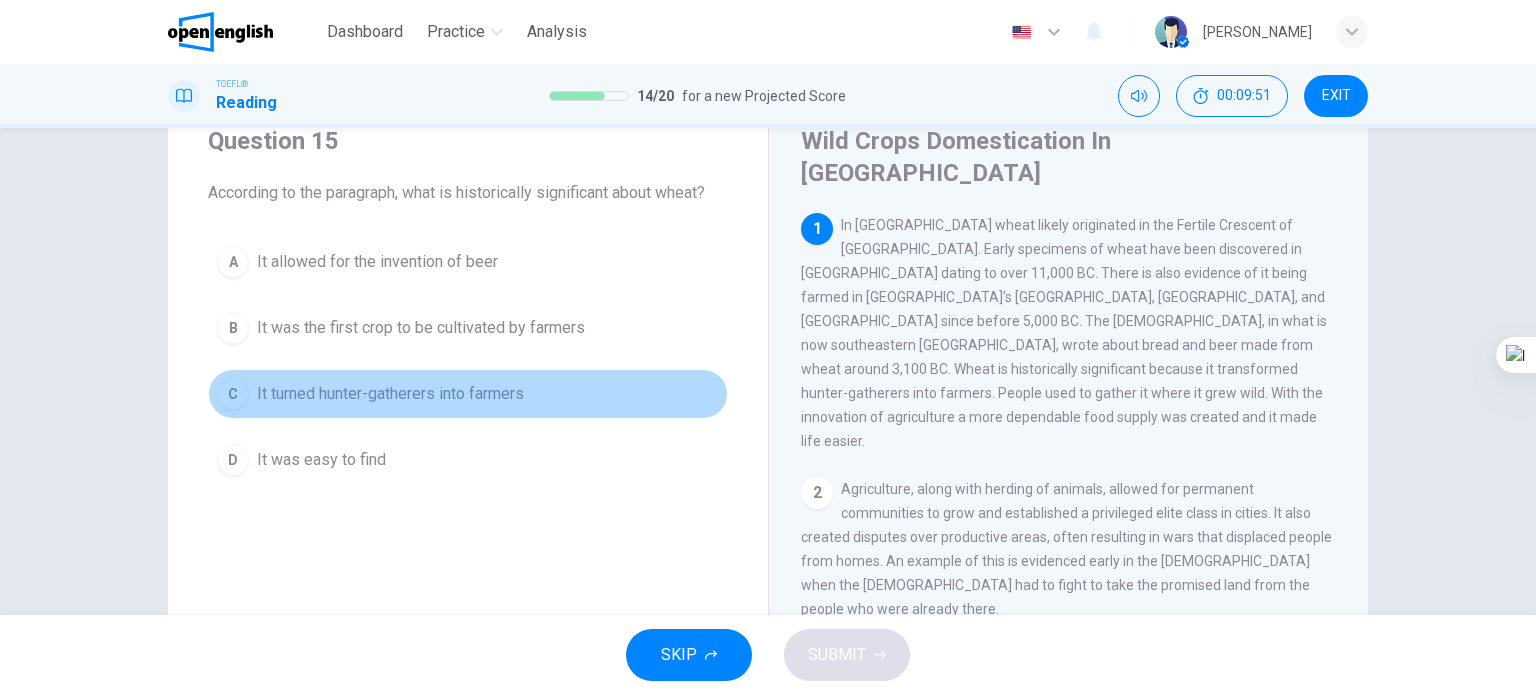 click on "It turned hunter-gatherers into farmers" at bounding box center [390, 394] 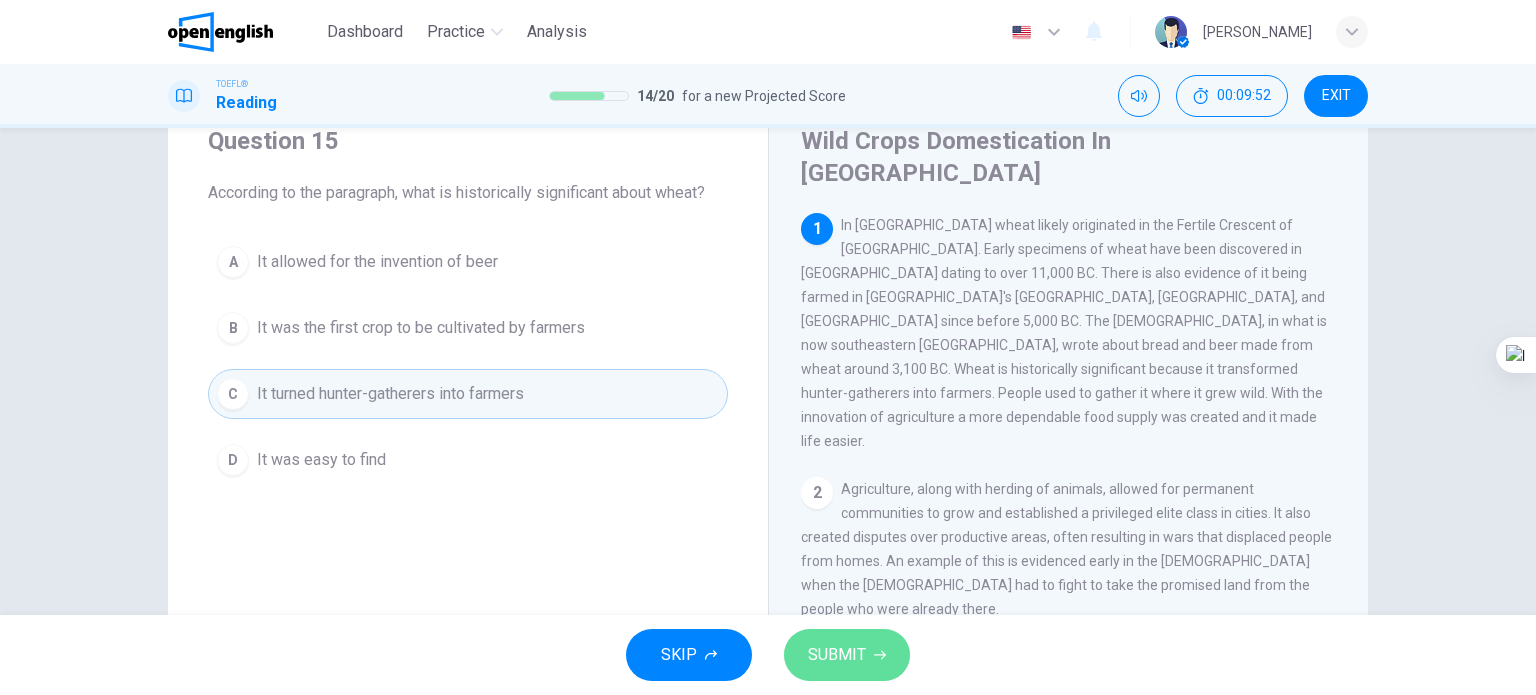 click on "SUBMIT" at bounding box center [837, 655] 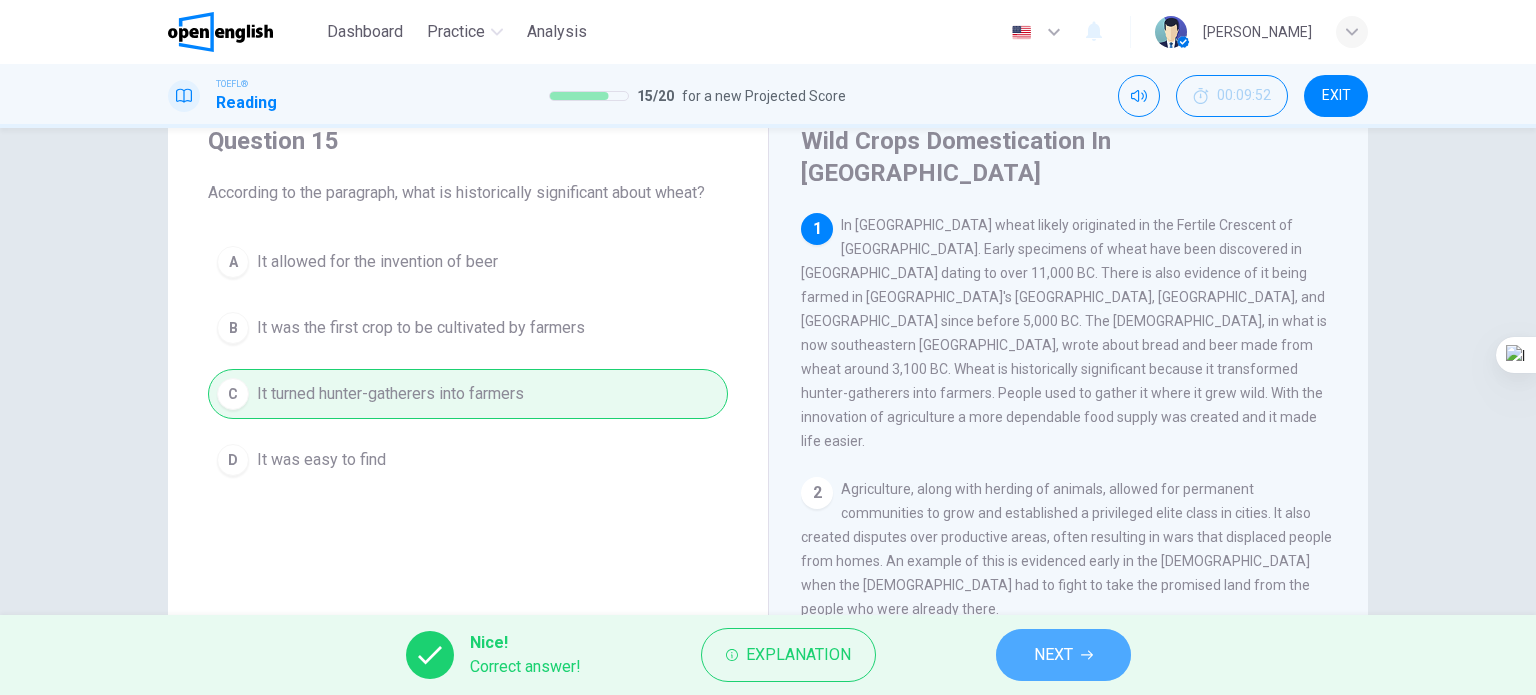 click on "NEXT" at bounding box center [1063, 655] 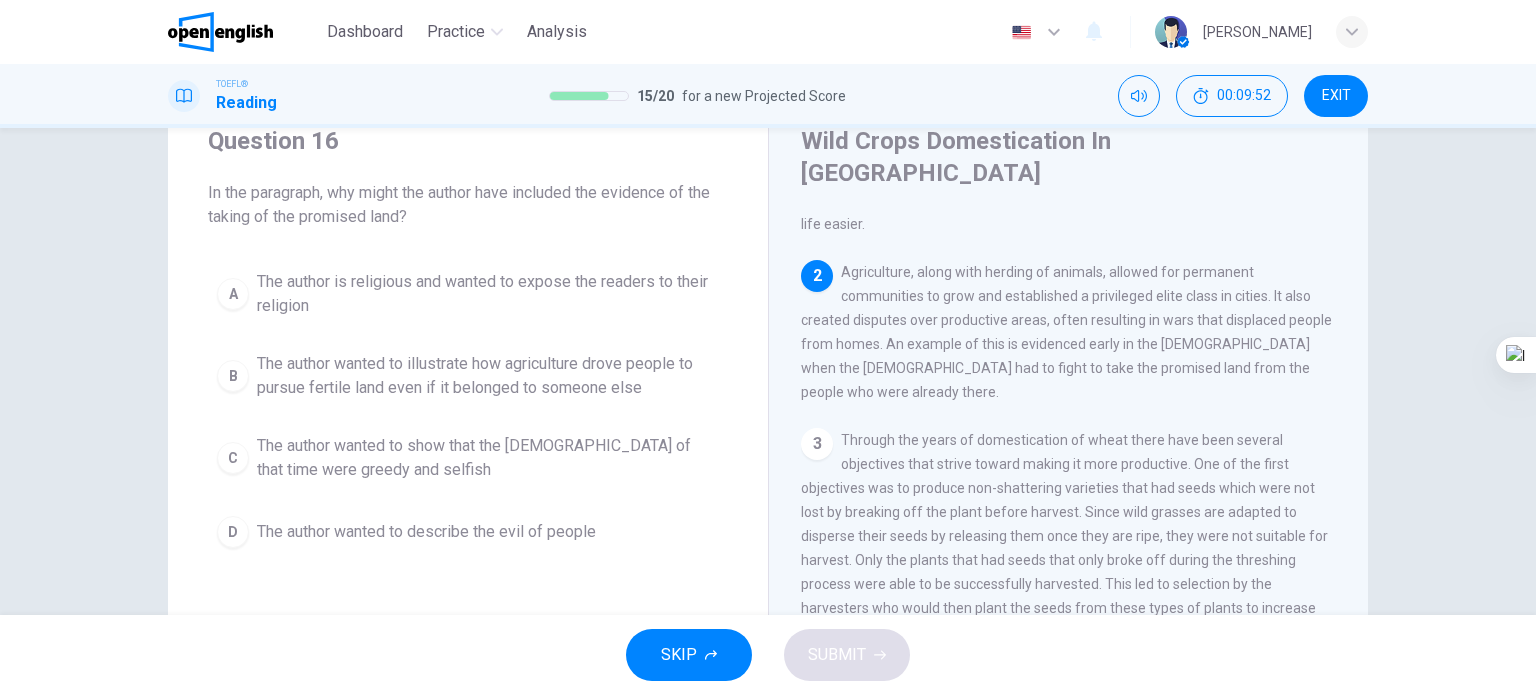 scroll, scrollTop: 222, scrollLeft: 0, axis: vertical 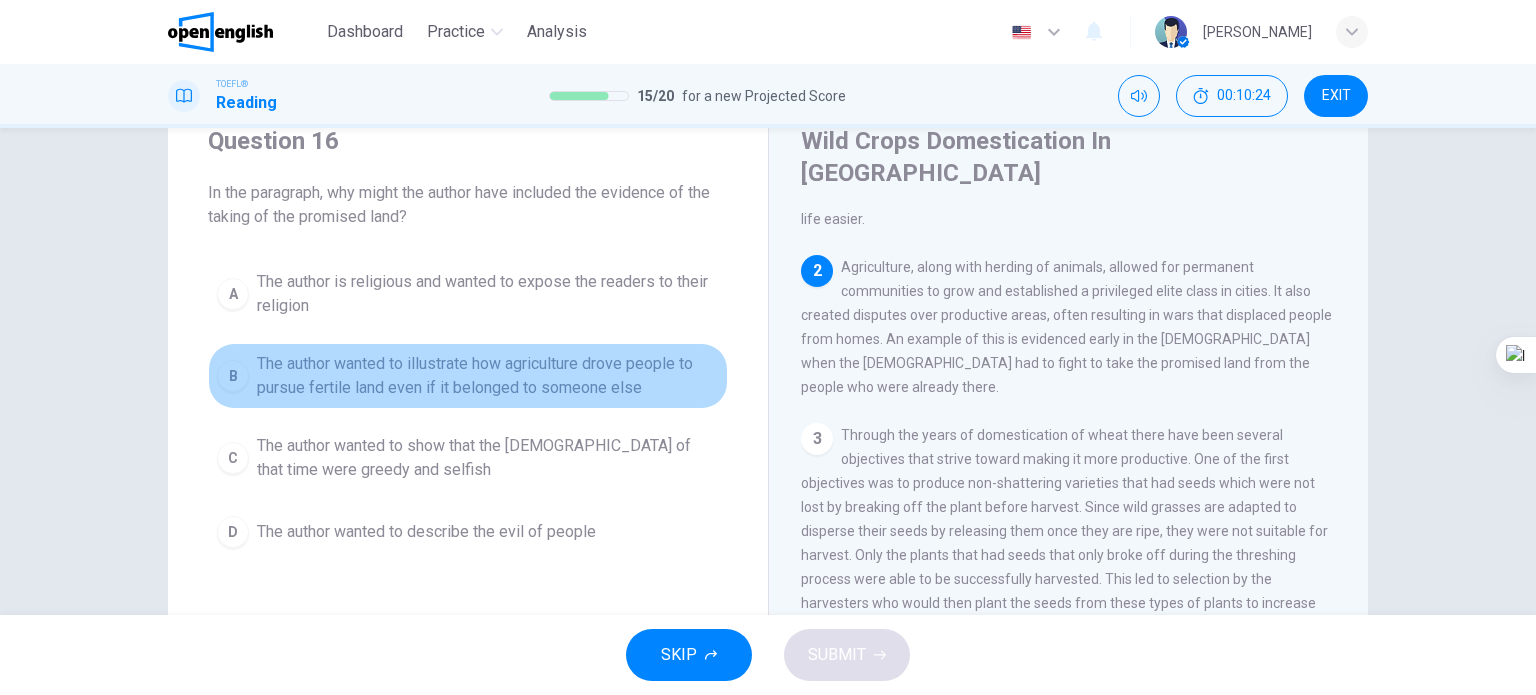 click on "The author wanted to illustrate how agriculture drove people to pursue fertile land even if it belonged to someone else" at bounding box center [488, 376] 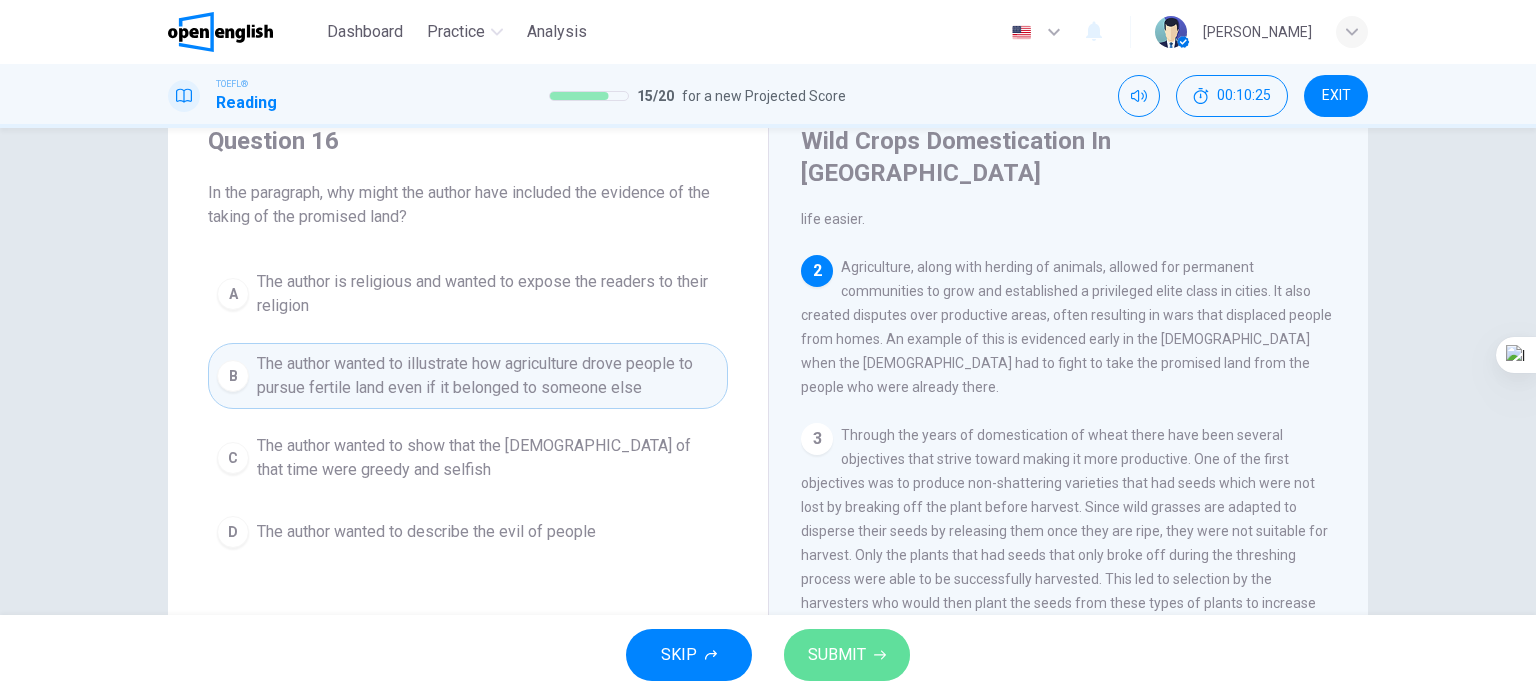 click on "SUBMIT" at bounding box center (847, 655) 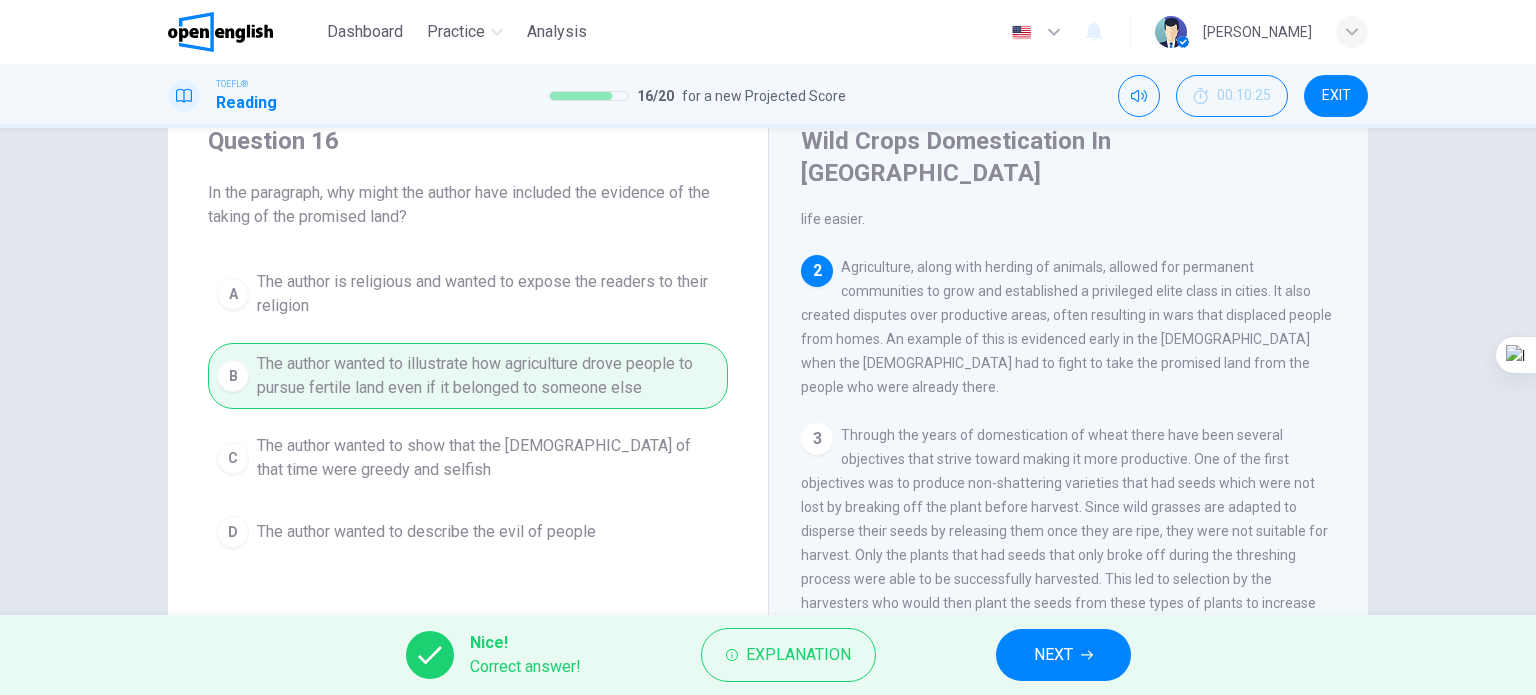 click on "NEXT" at bounding box center [1053, 655] 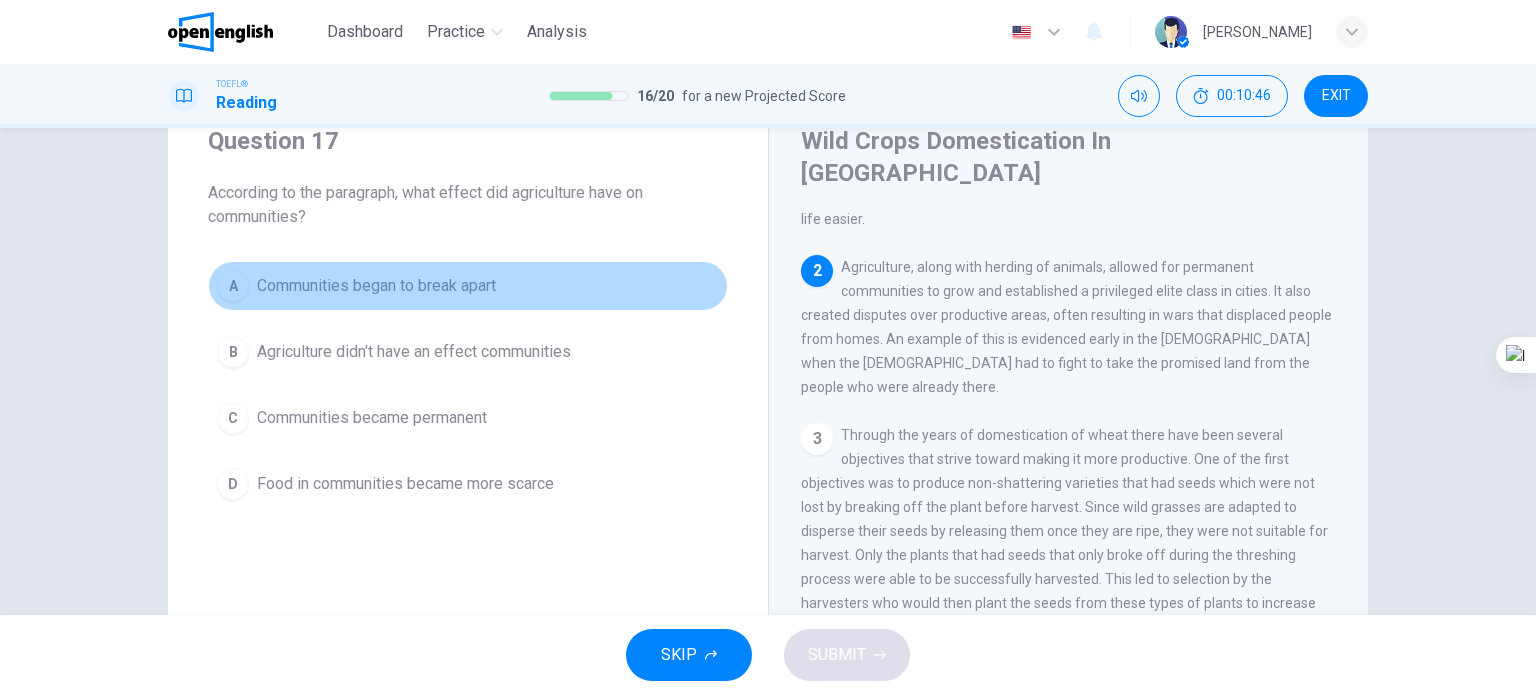 click on "Communities began to break apart" at bounding box center (376, 286) 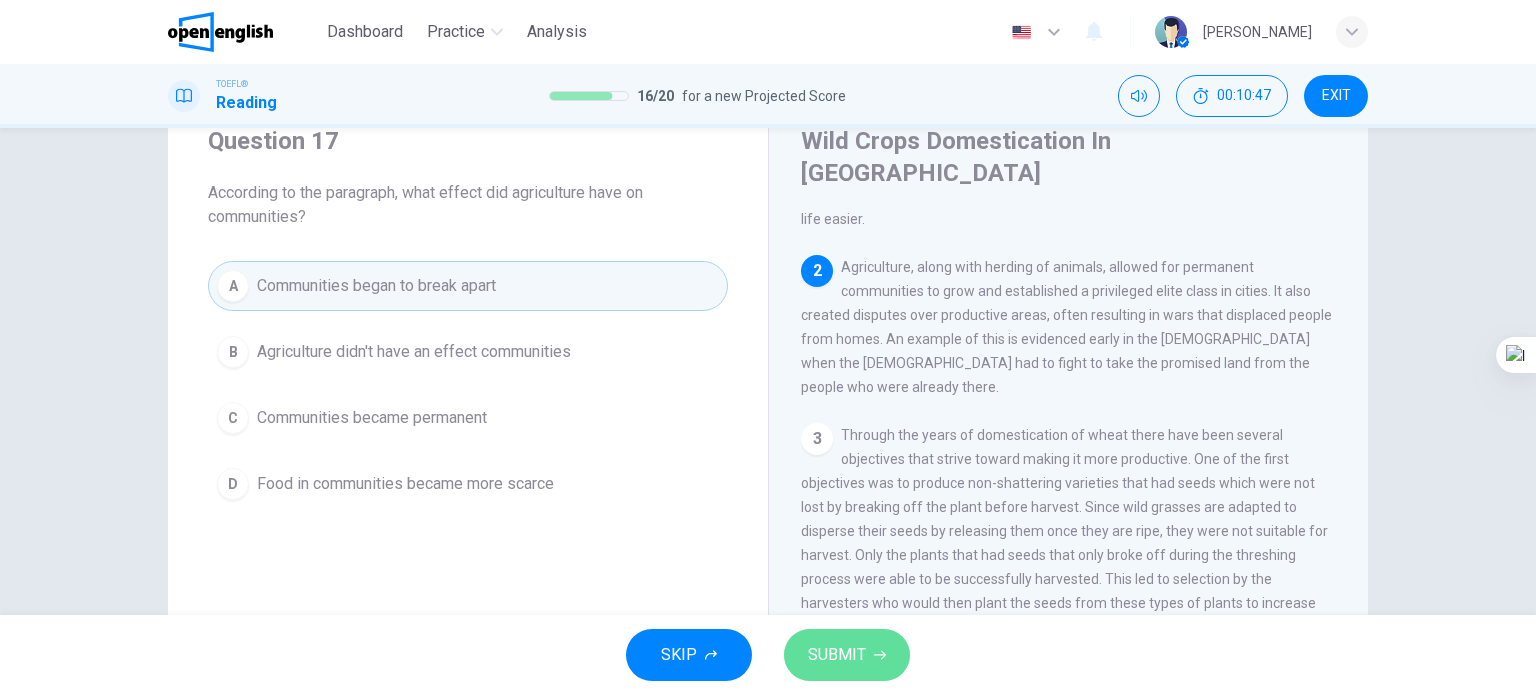 click on "SUBMIT" at bounding box center [837, 655] 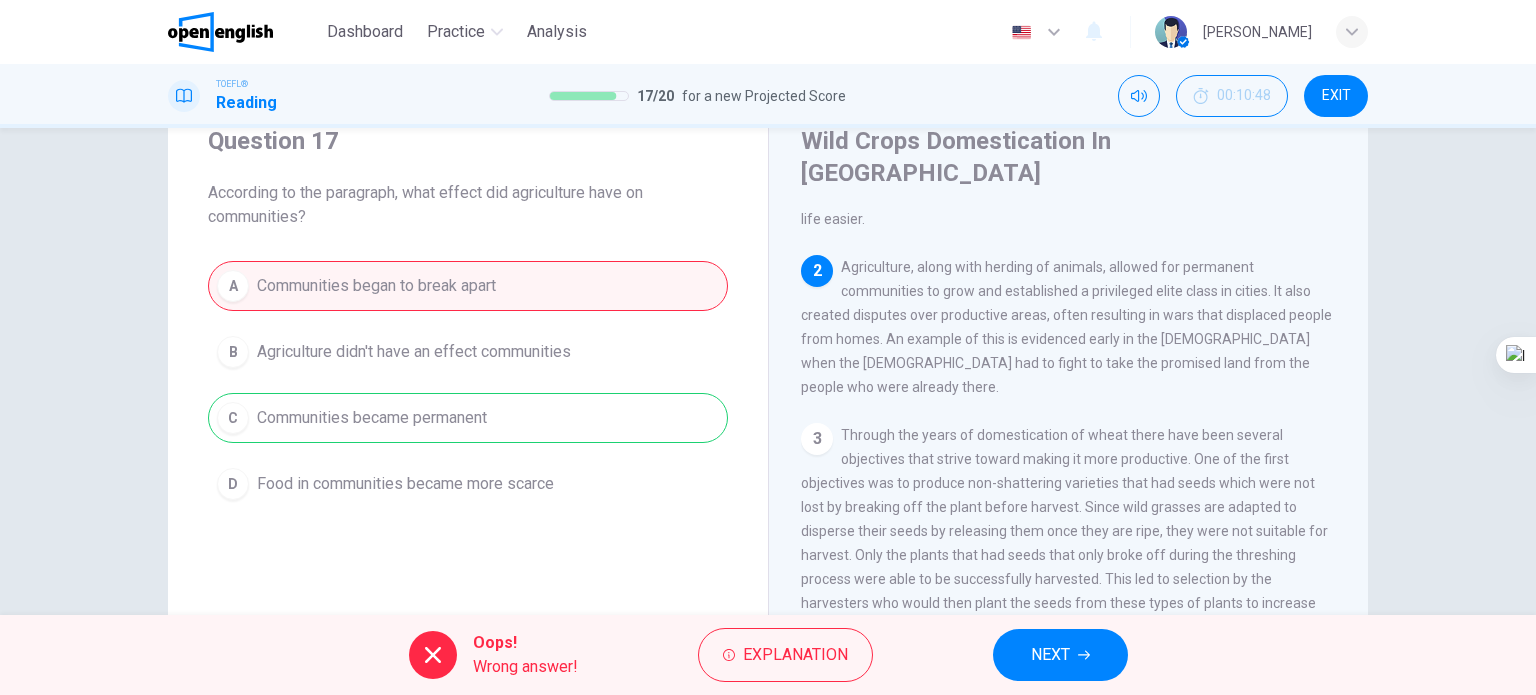 click on "NEXT" at bounding box center (1050, 655) 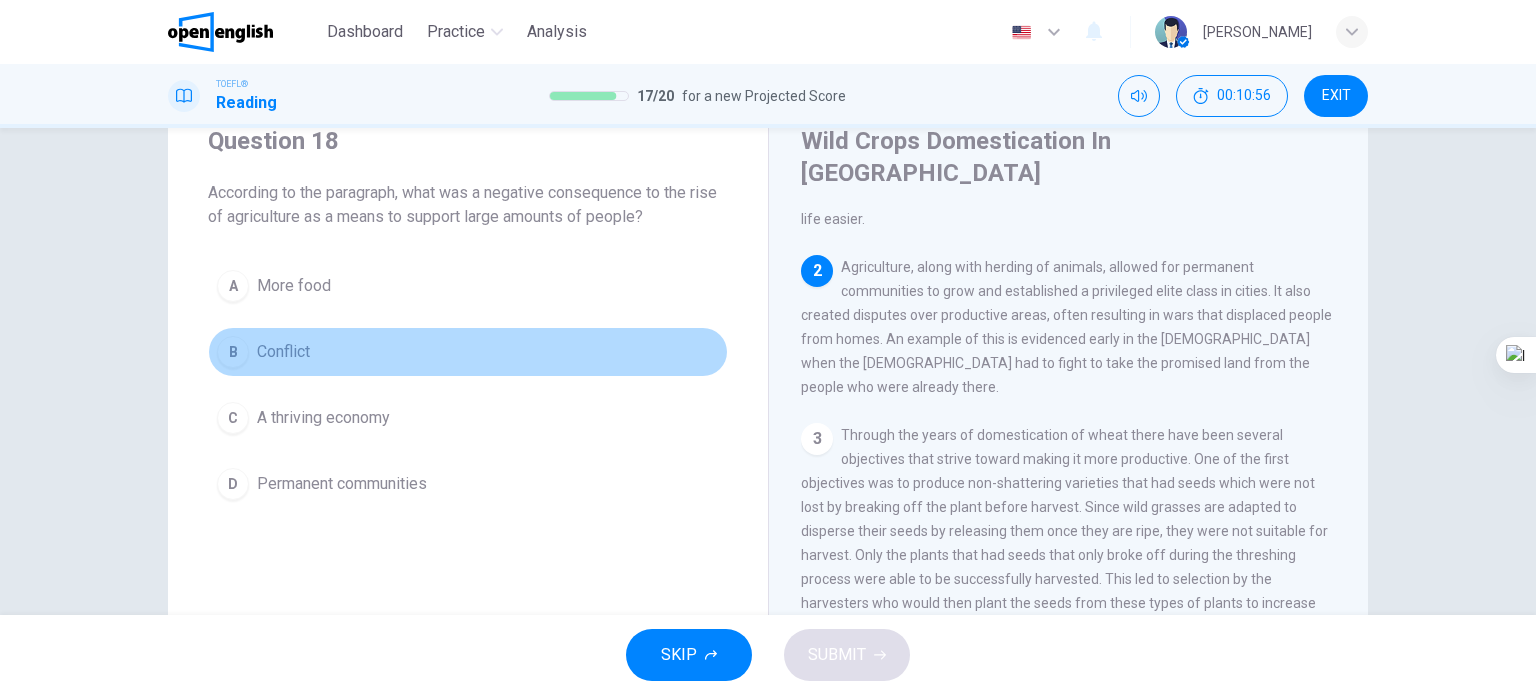 click on "Conflict" at bounding box center [283, 352] 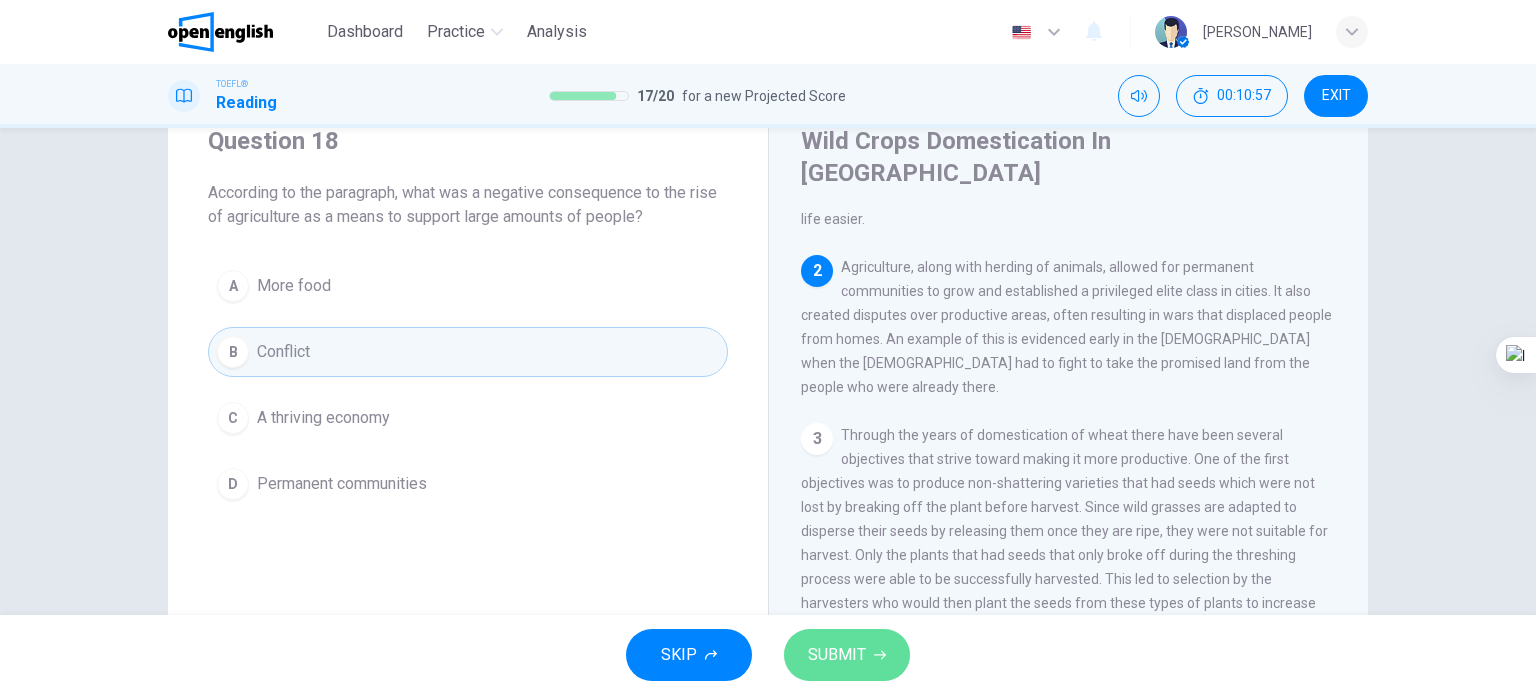 click on "SUBMIT" at bounding box center [837, 655] 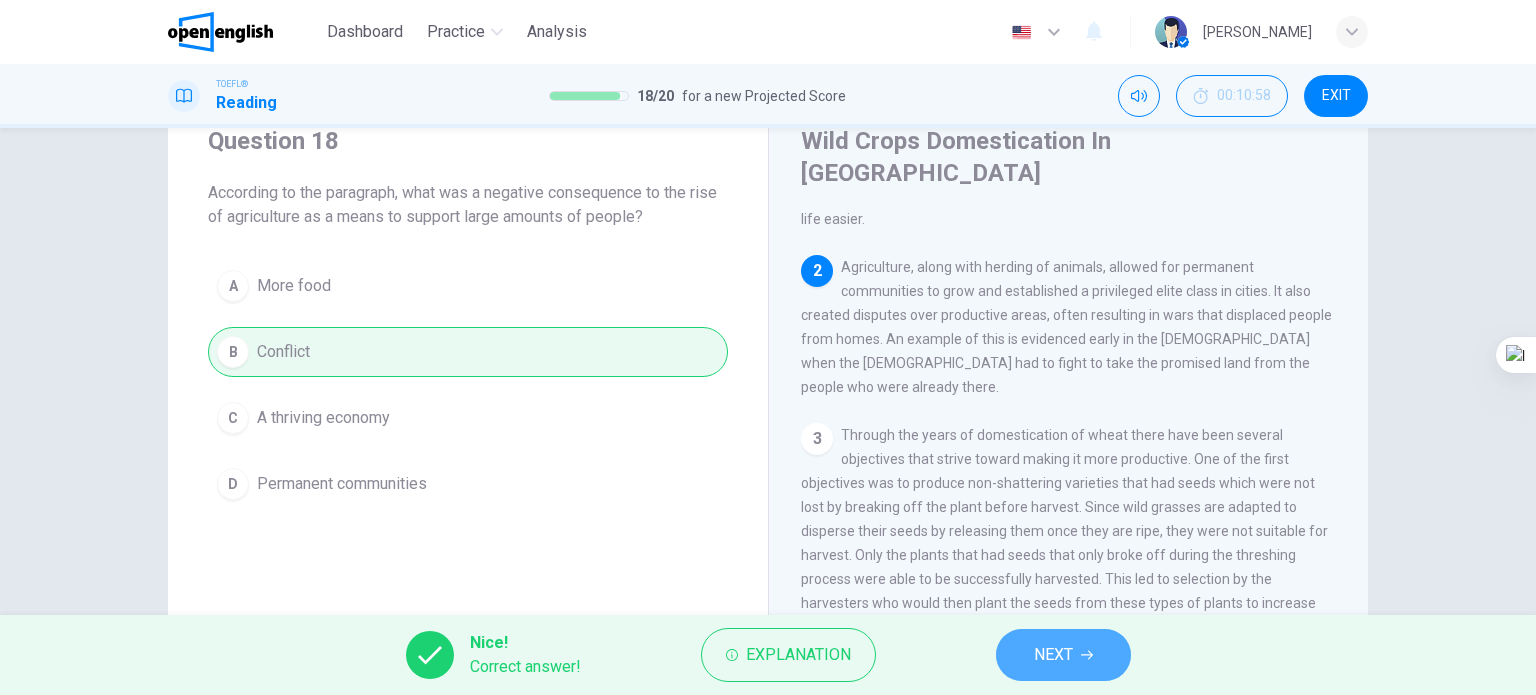 click on "NEXT" at bounding box center (1063, 655) 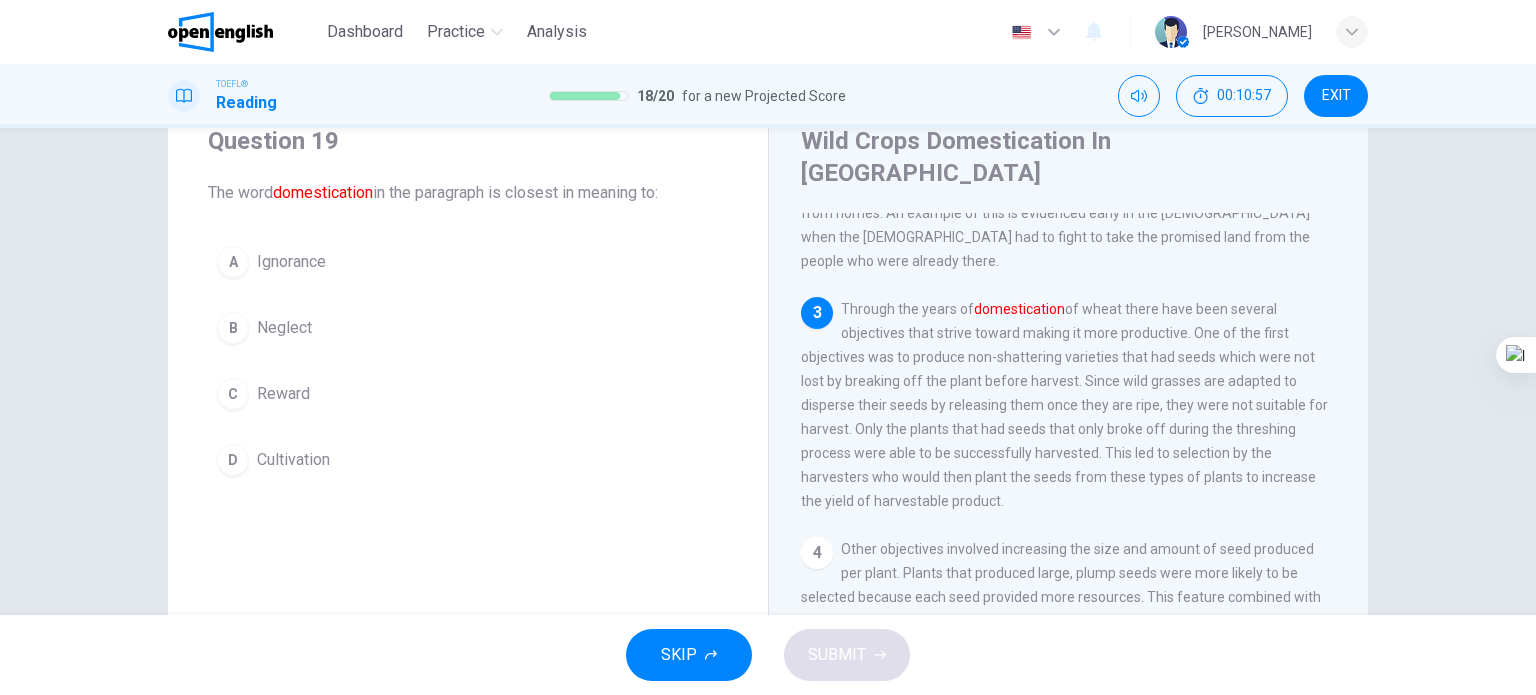 scroll, scrollTop: 370, scrollLeft: 0, axis: vertical 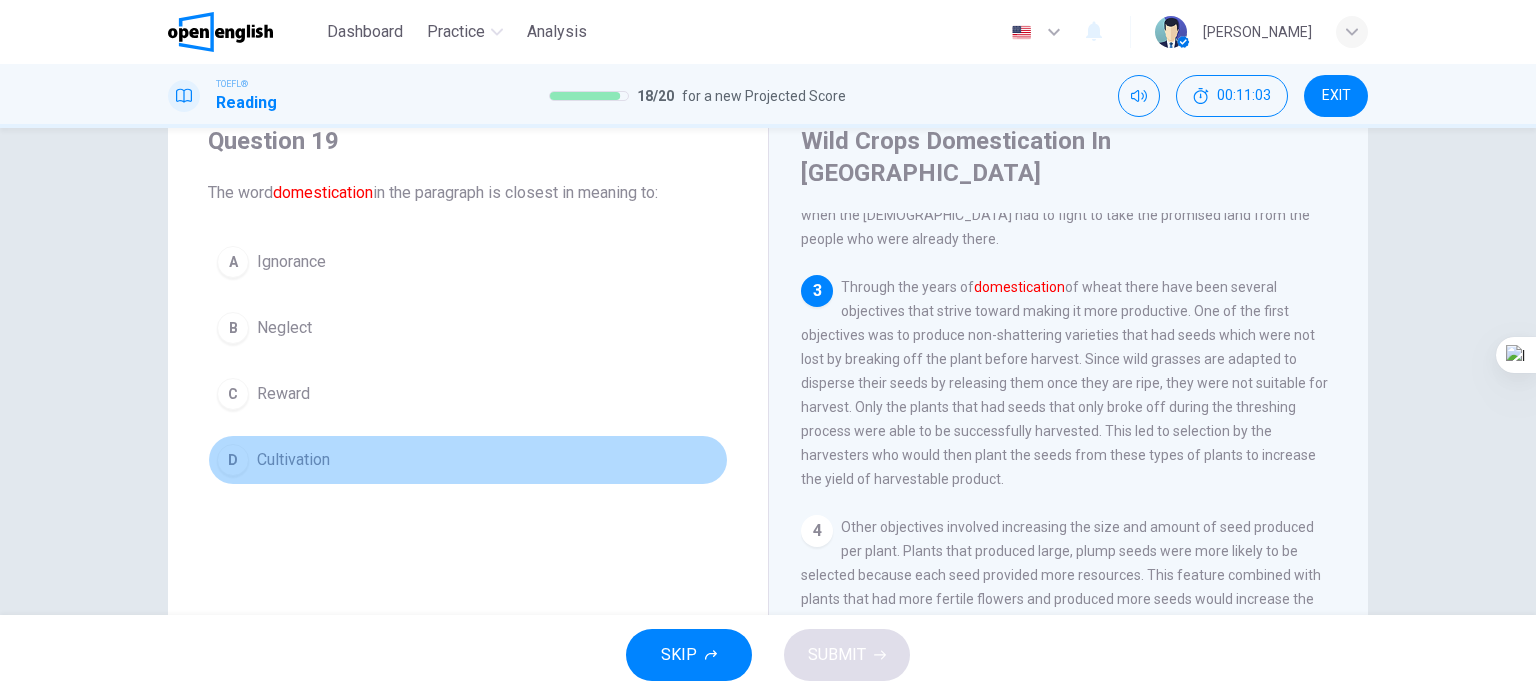 click on "Cultivation" at bounding box center (293, 460) 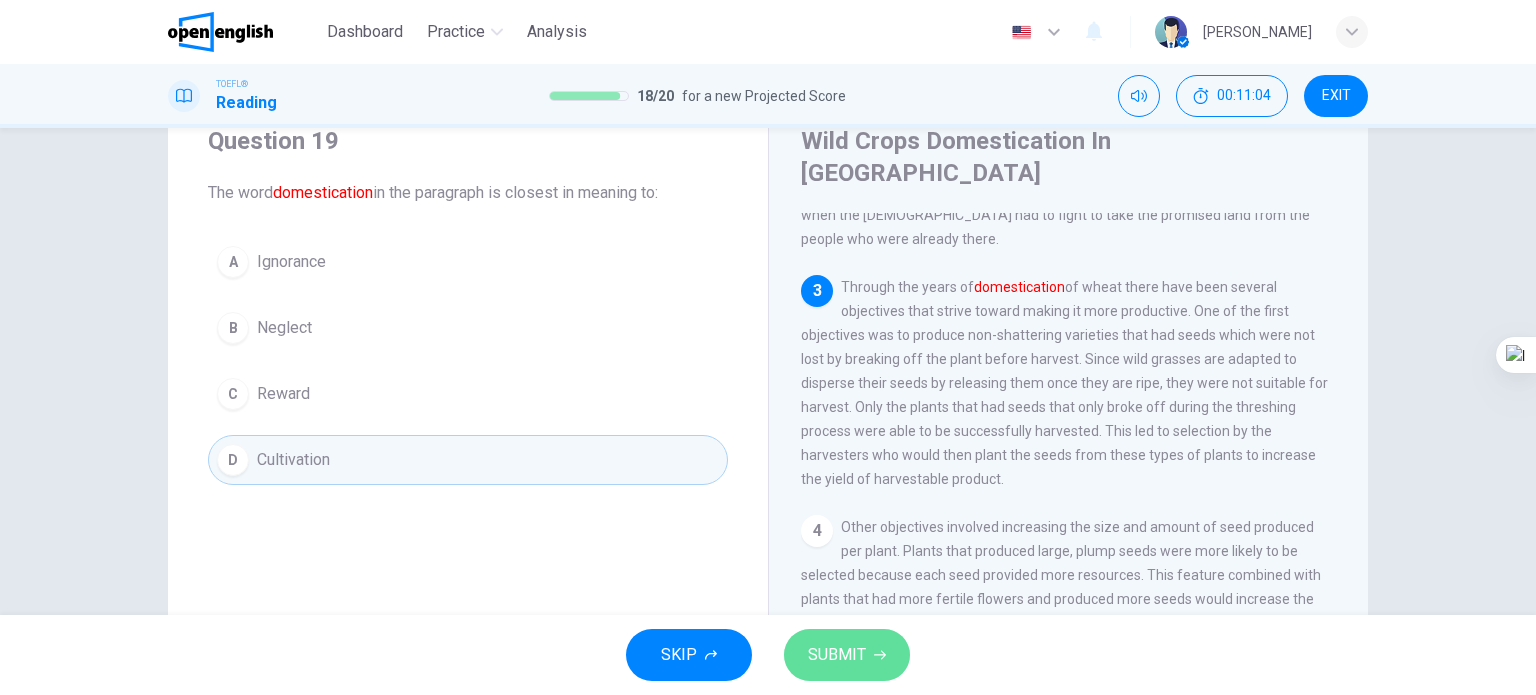 click on "SUBMIT" at bounding box center [837, 655] 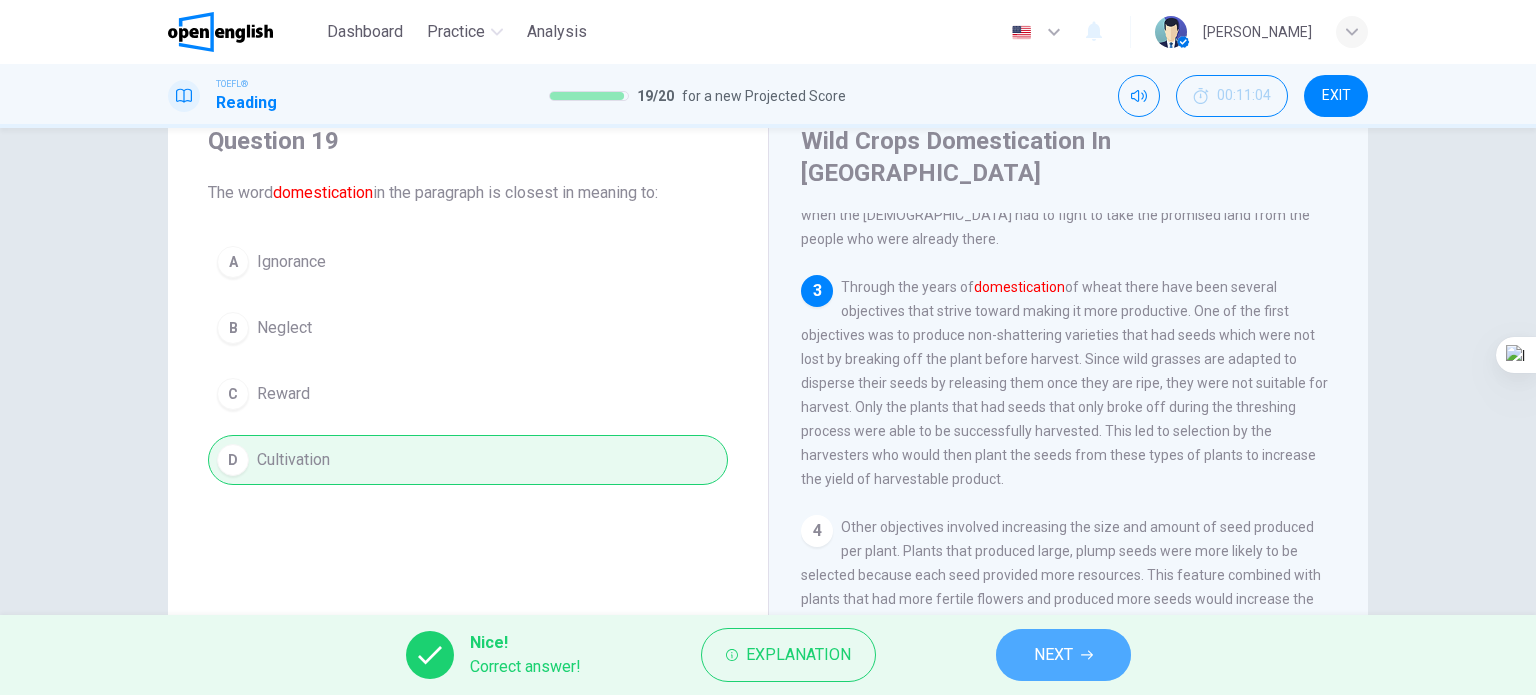 click on "NEXT" at bounding box center (1053, 655) 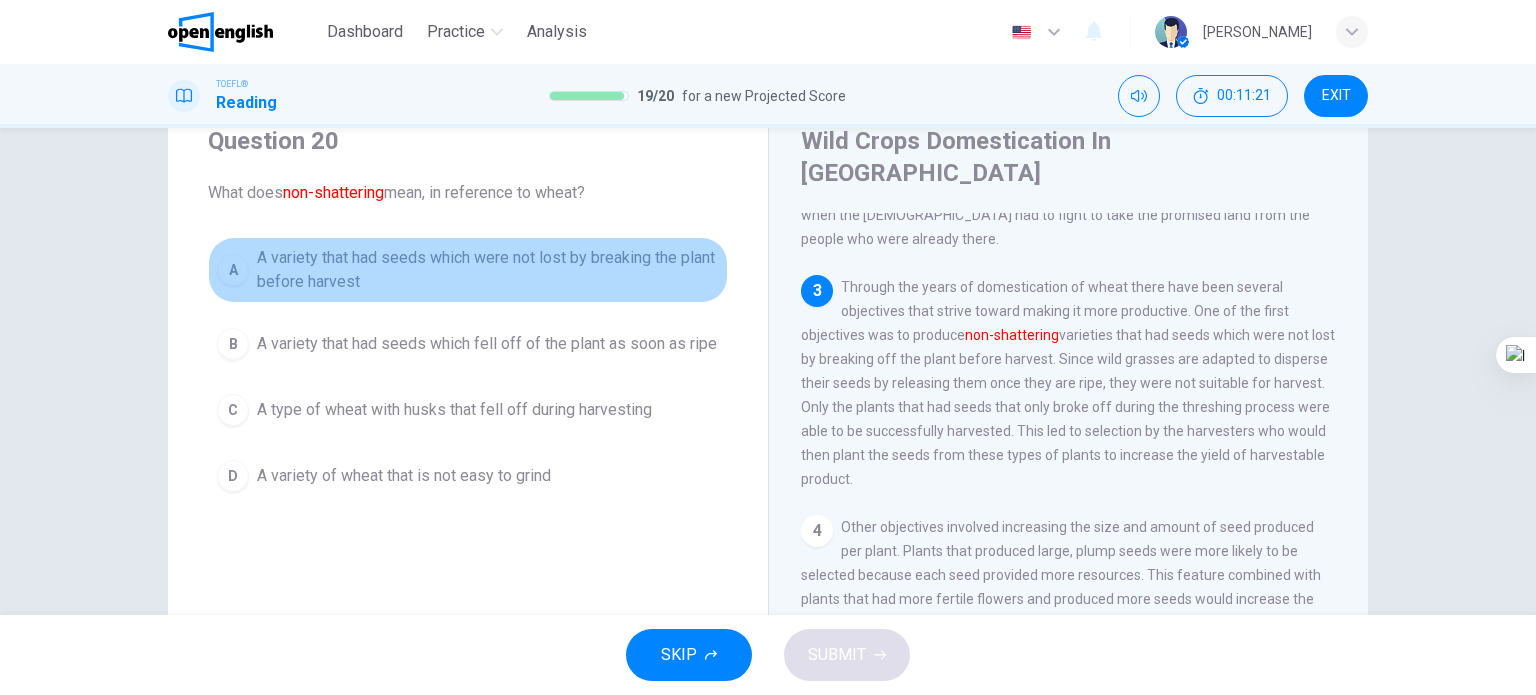 click on "A variety that had seeds which were not lost by breaking the plant before harvest" at bounding box center (488, 270) 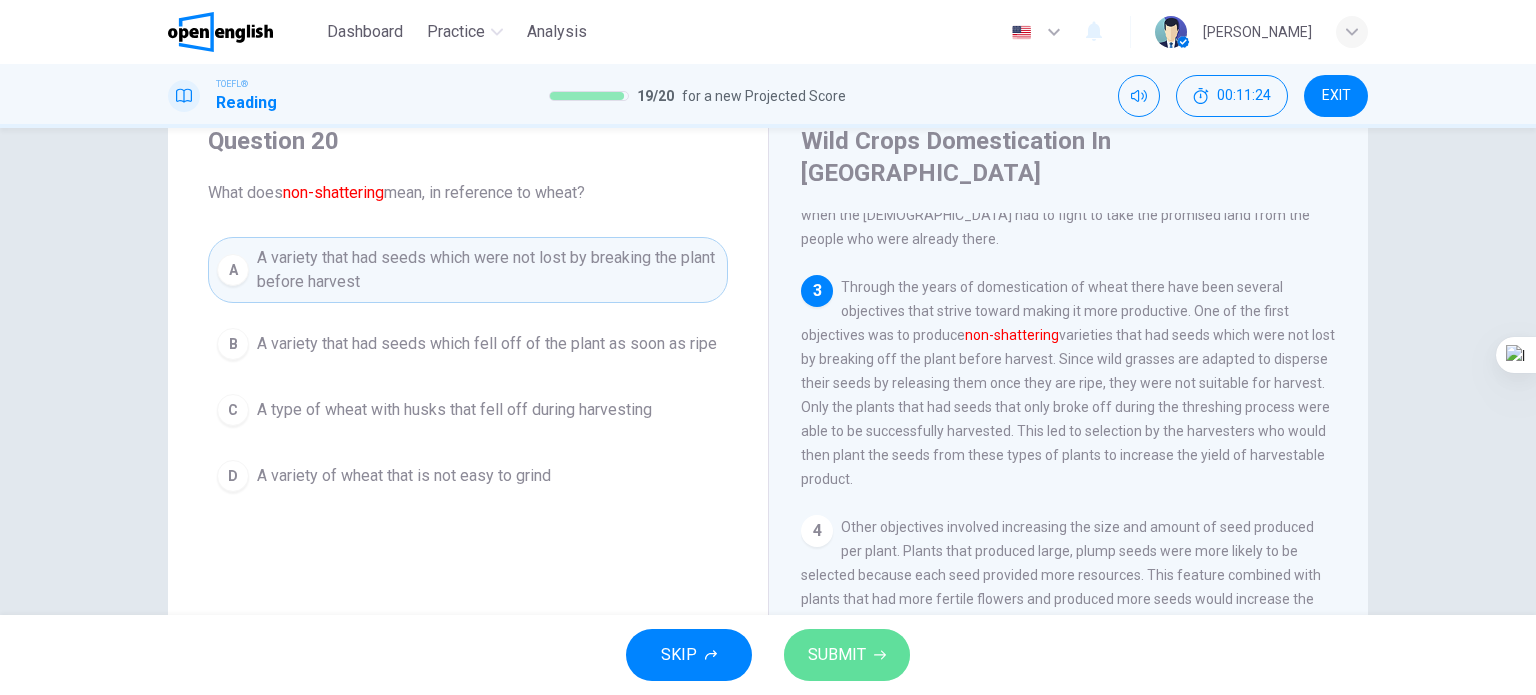 click on "SUBMIT" at bounding box center (837, 655) 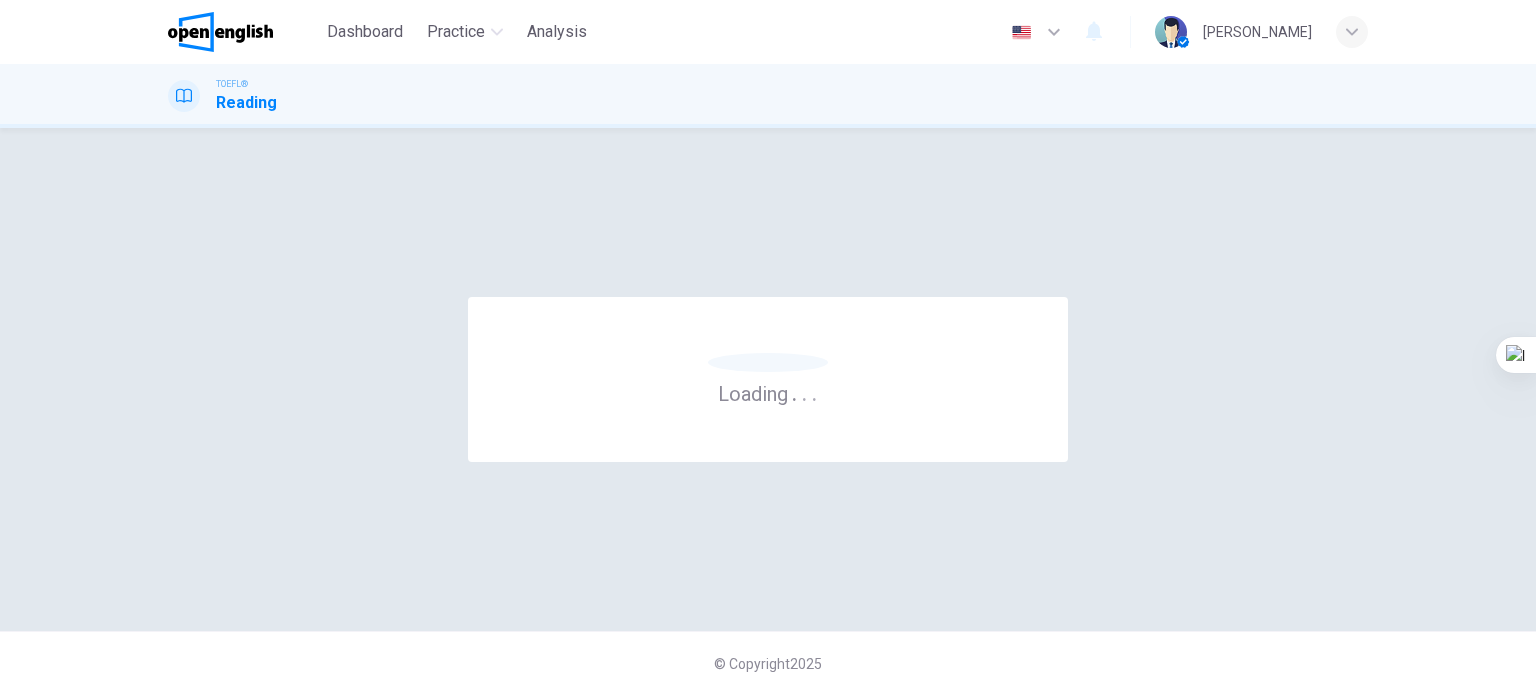 scroll, scrollTop: 0, scrollLeft: 0, axis: both 